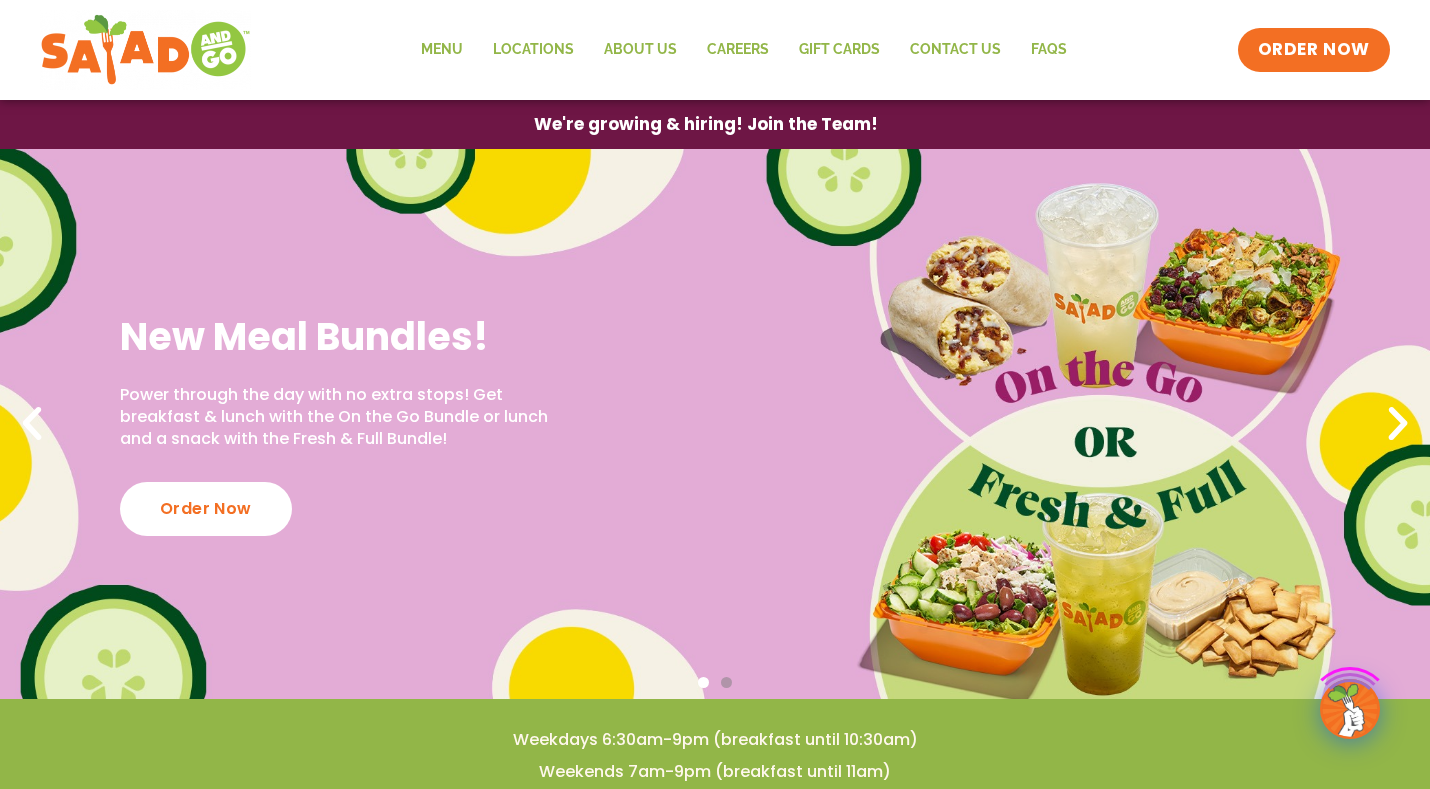 scroll, scrollTop: 0, scrollLeft: 0, axis: both 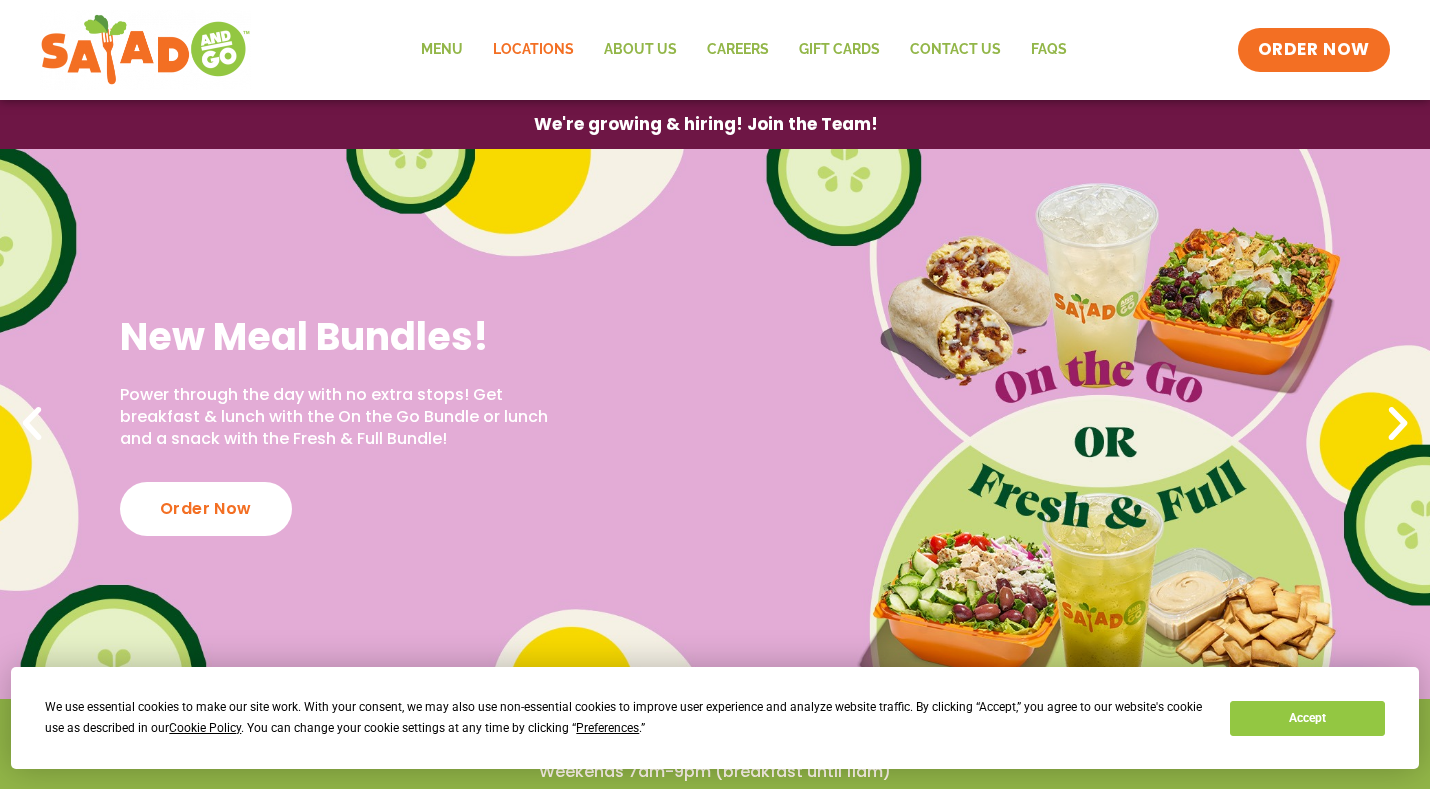 click on "Locations" 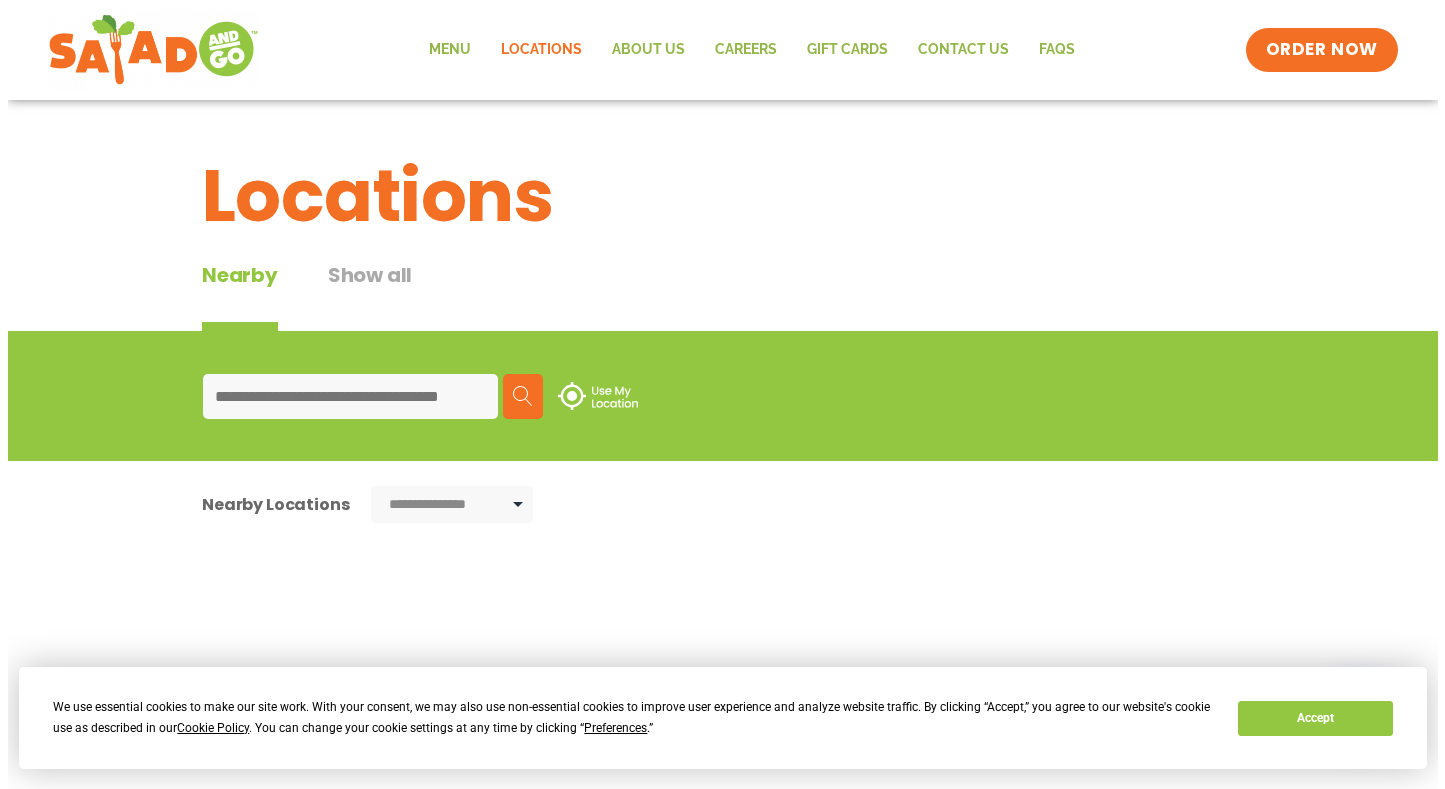 scroll, scrollTop: 0, scrollLeft: 0, axis: both 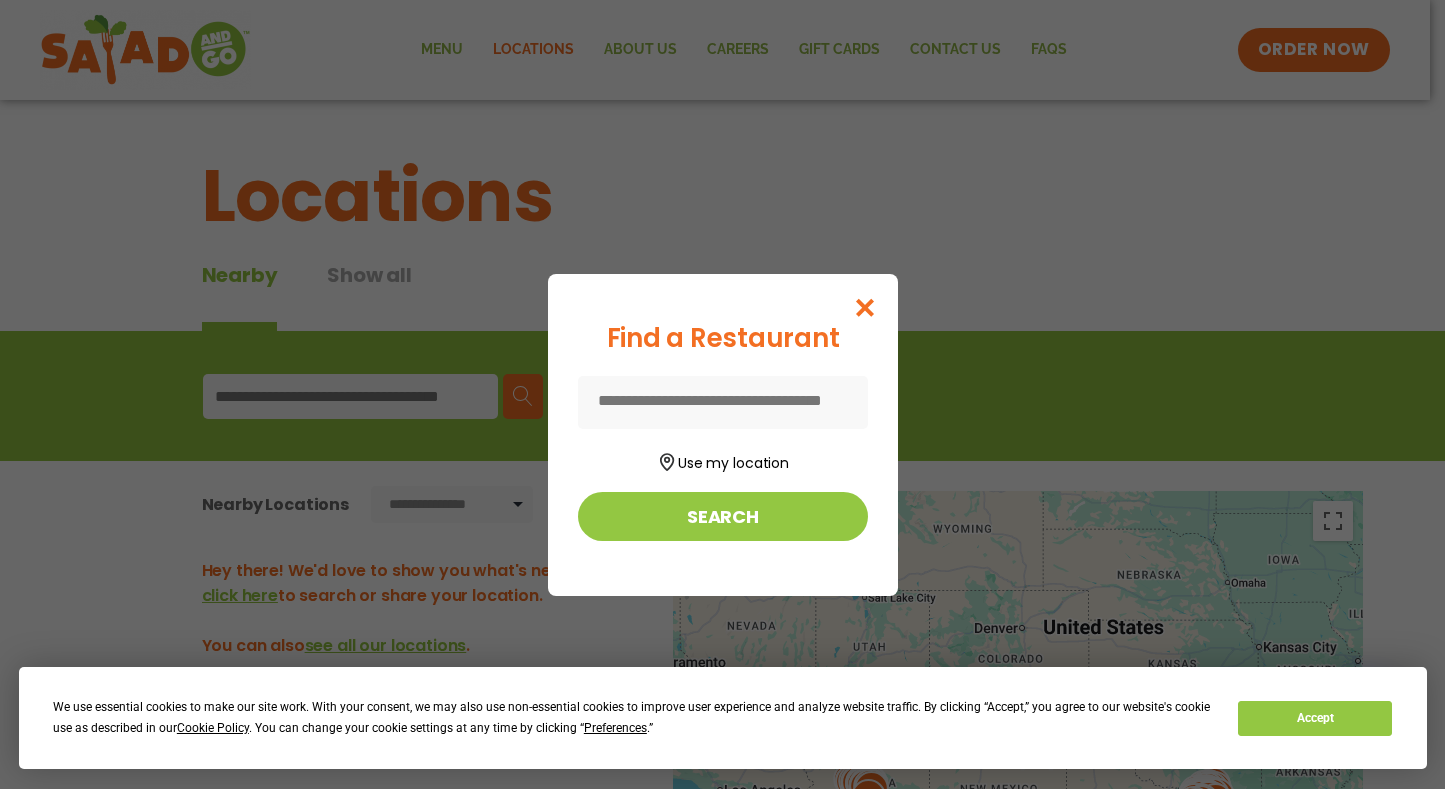 click at bounding box center (723, 402) 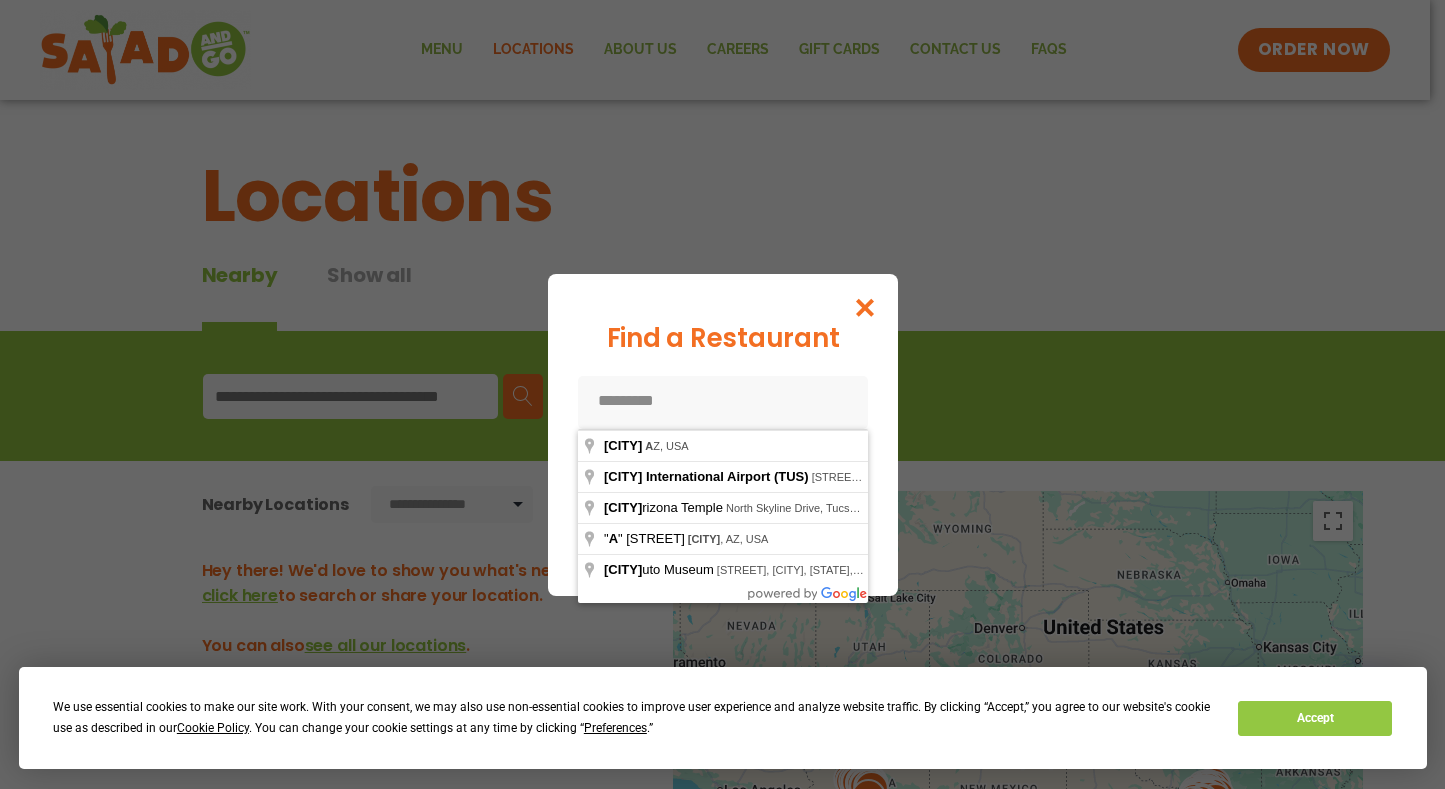 type on "**********" 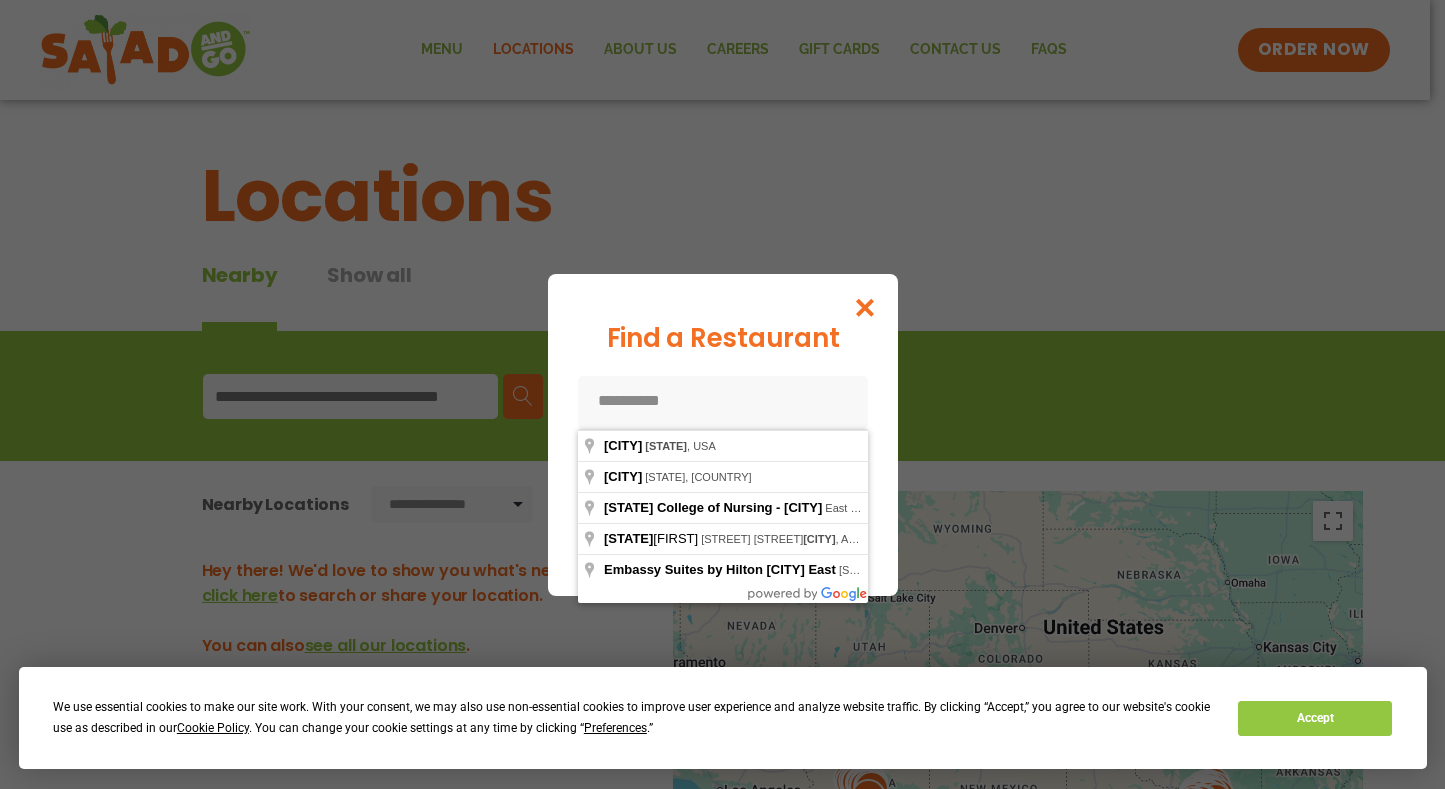 type on "**********" 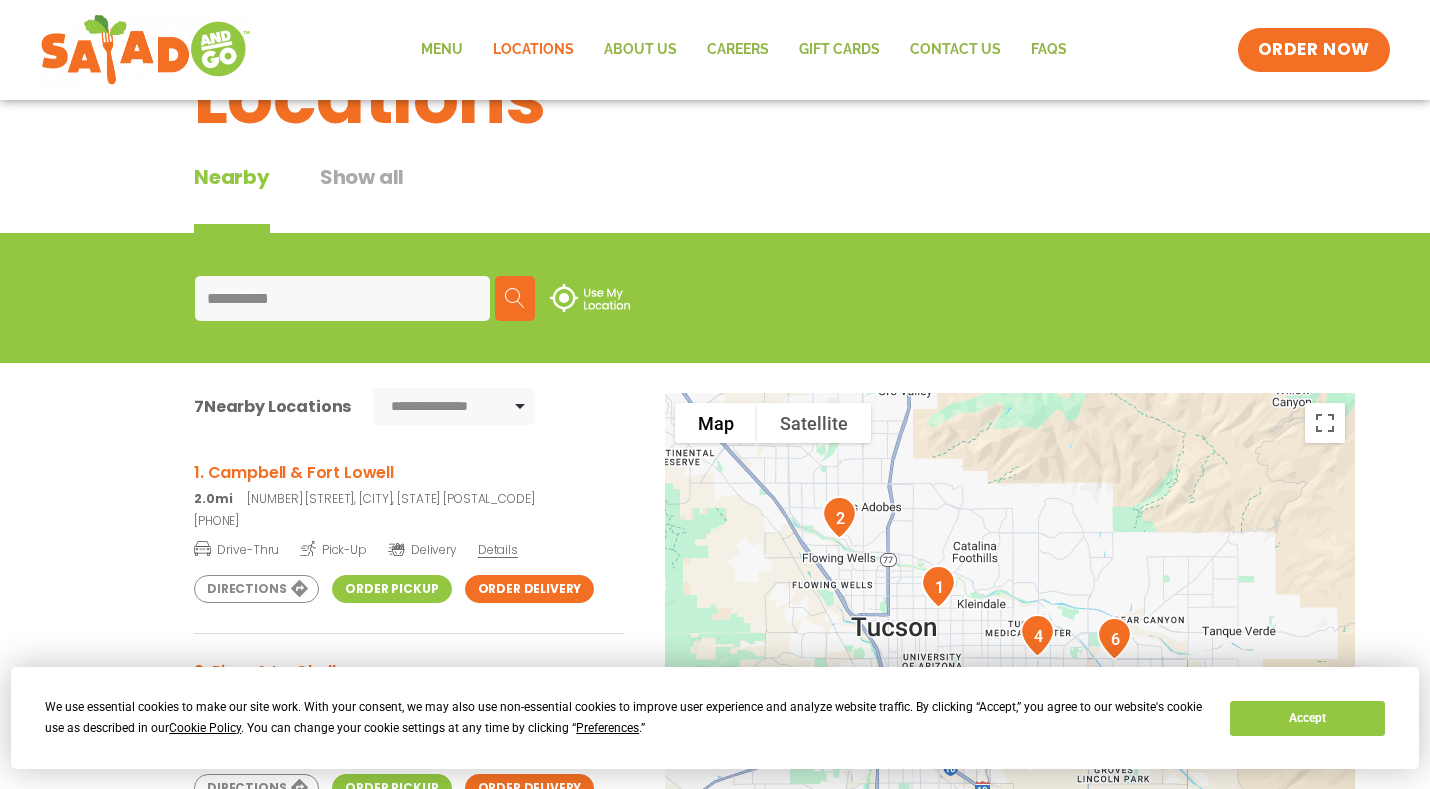 scroll, scrollTop: 99, scrollLeft: 0, axis: vertical 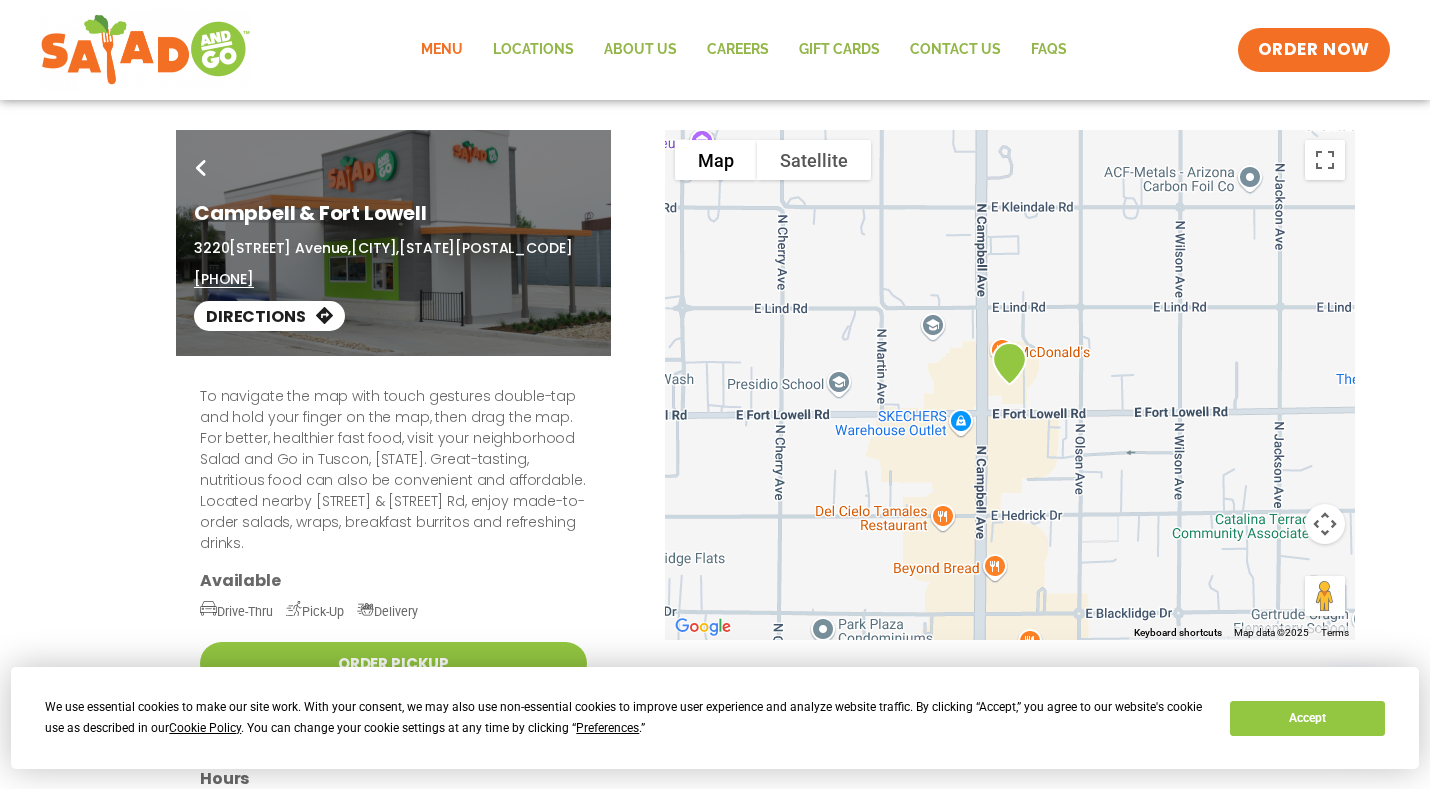 click on "Menu" 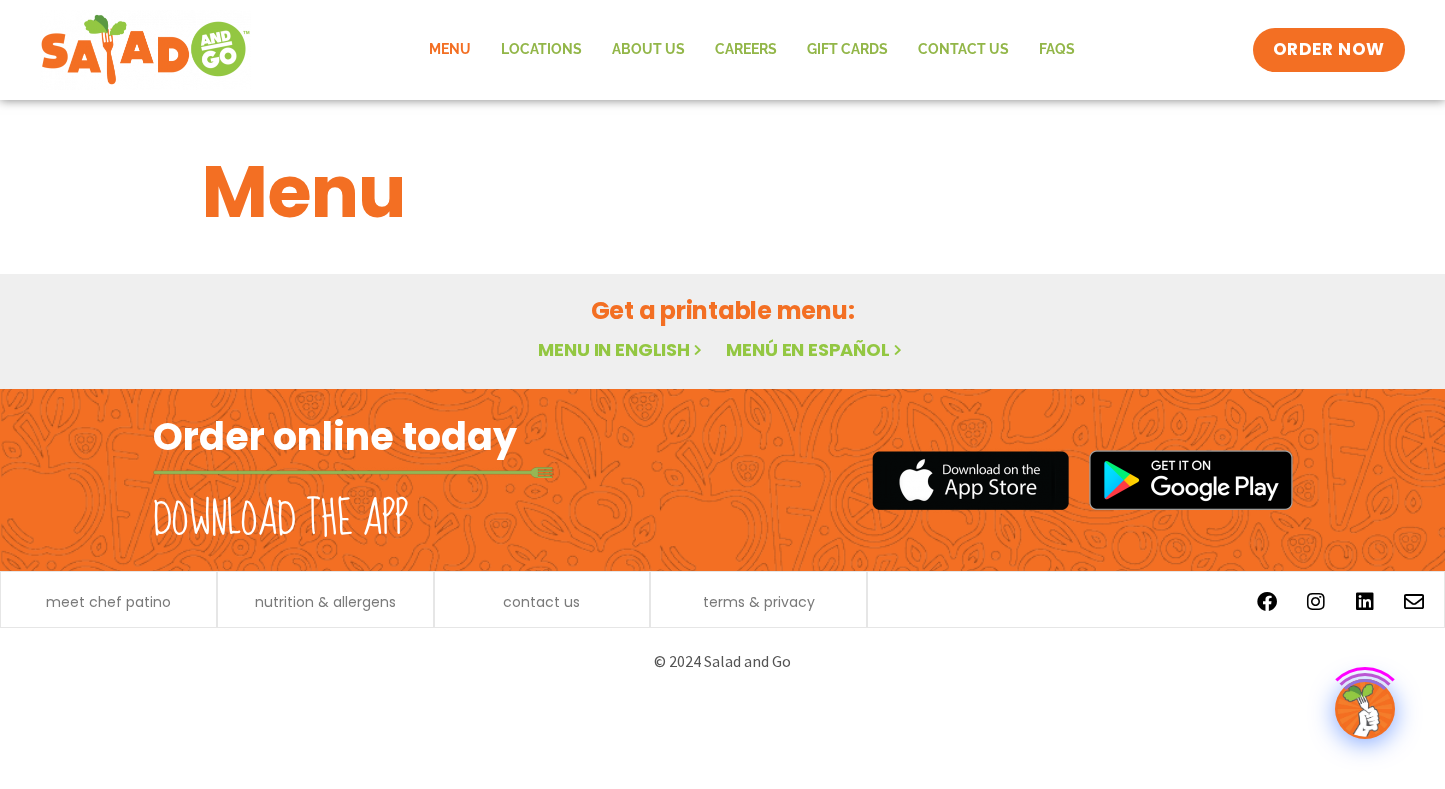 scroll, scrollTop: 0, scrollLeft: 0, axis: both 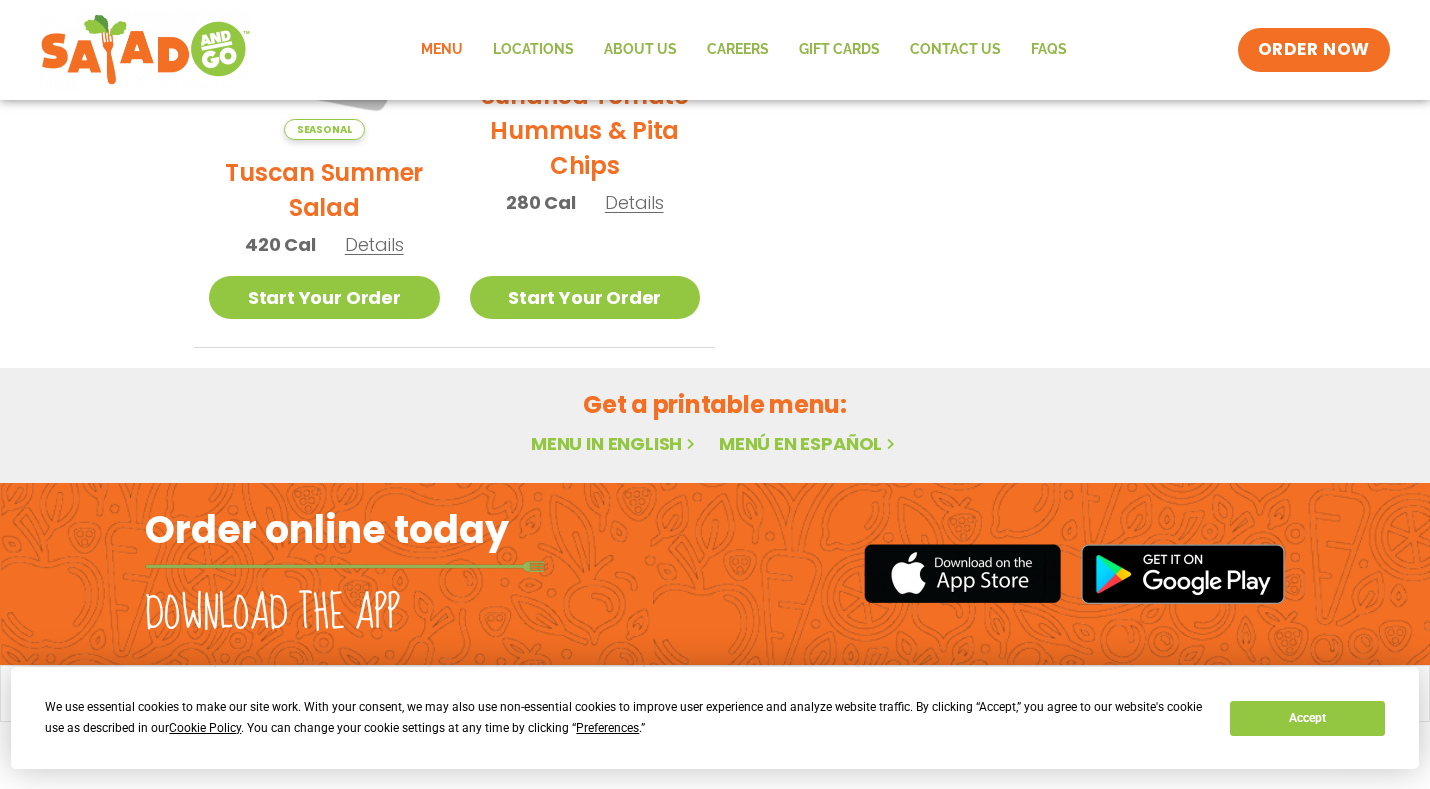 click on "Menu in English" at bounding box center (615, 443) 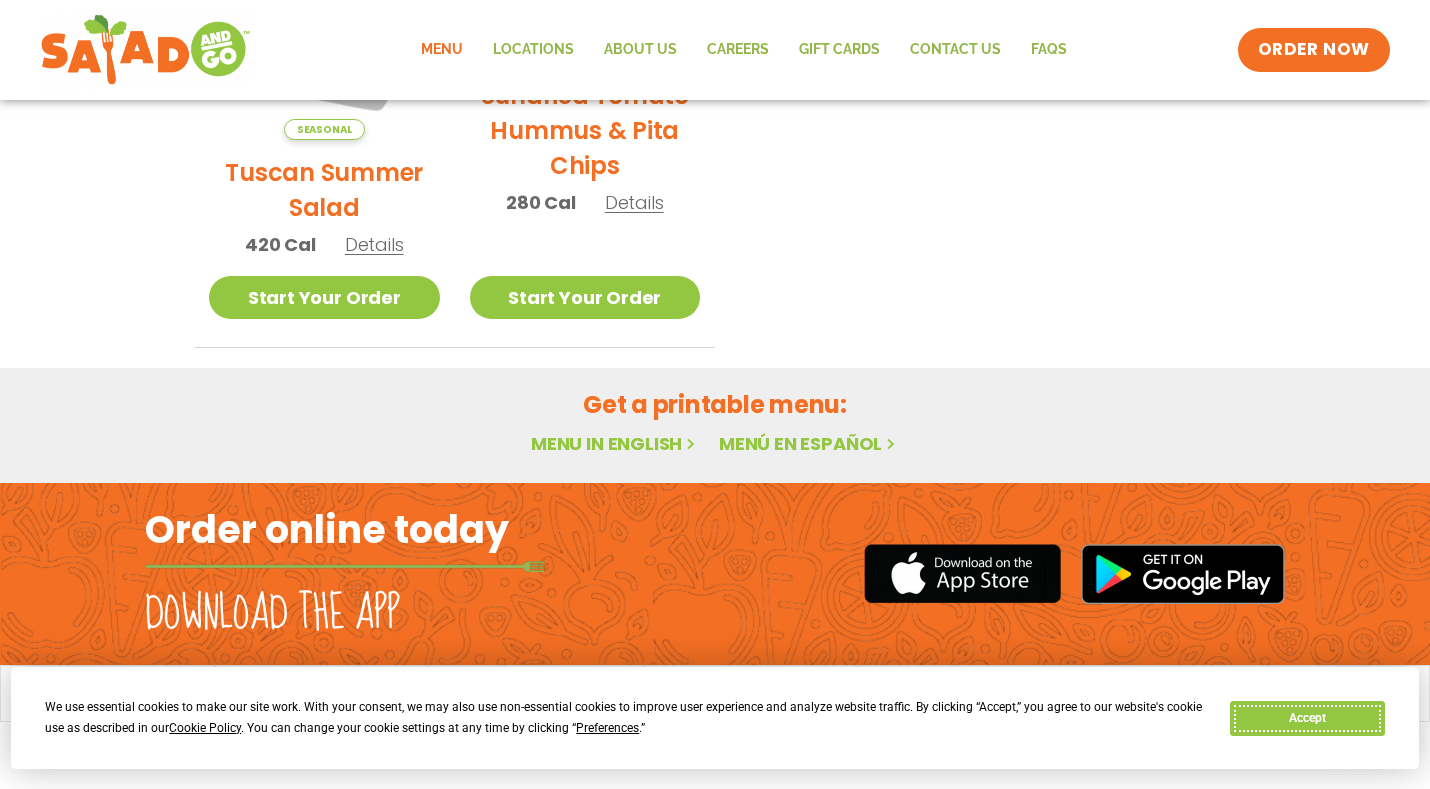 click on "Accept" at bounding box center [1307, 718] 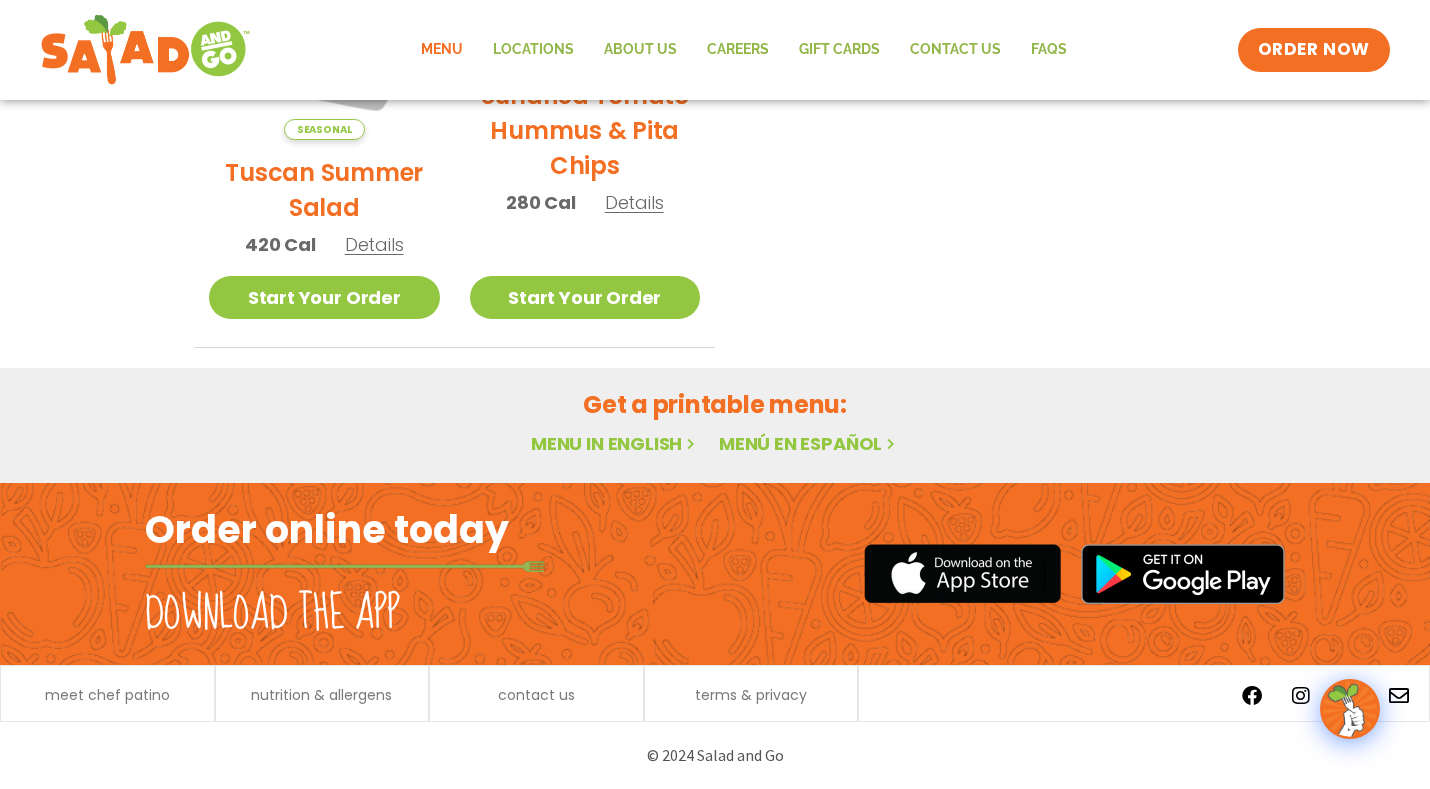 click on "Menu in English" at bounding box center (615, 443) 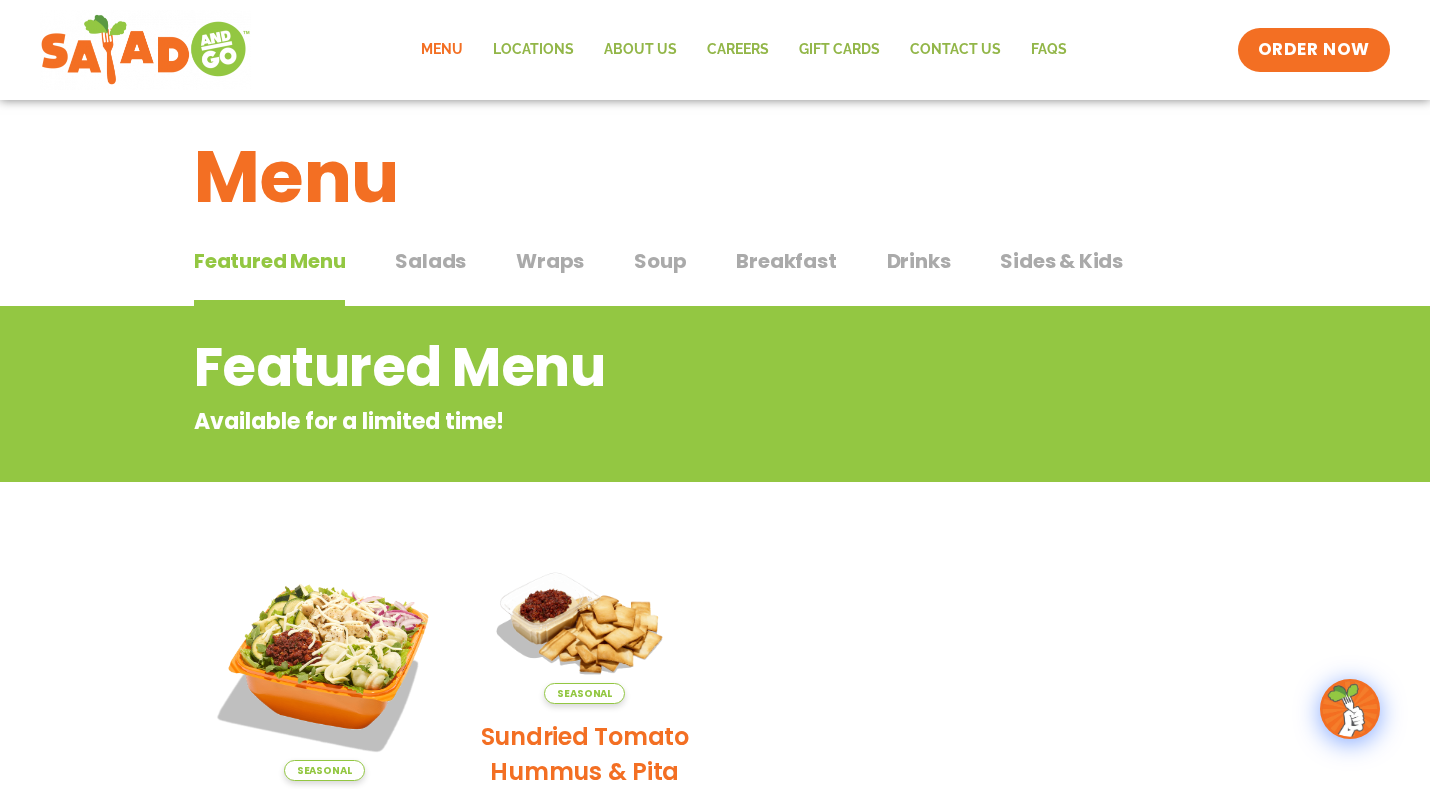 scroll, scrollTop: 0, scrollLeft: 0, axis: both 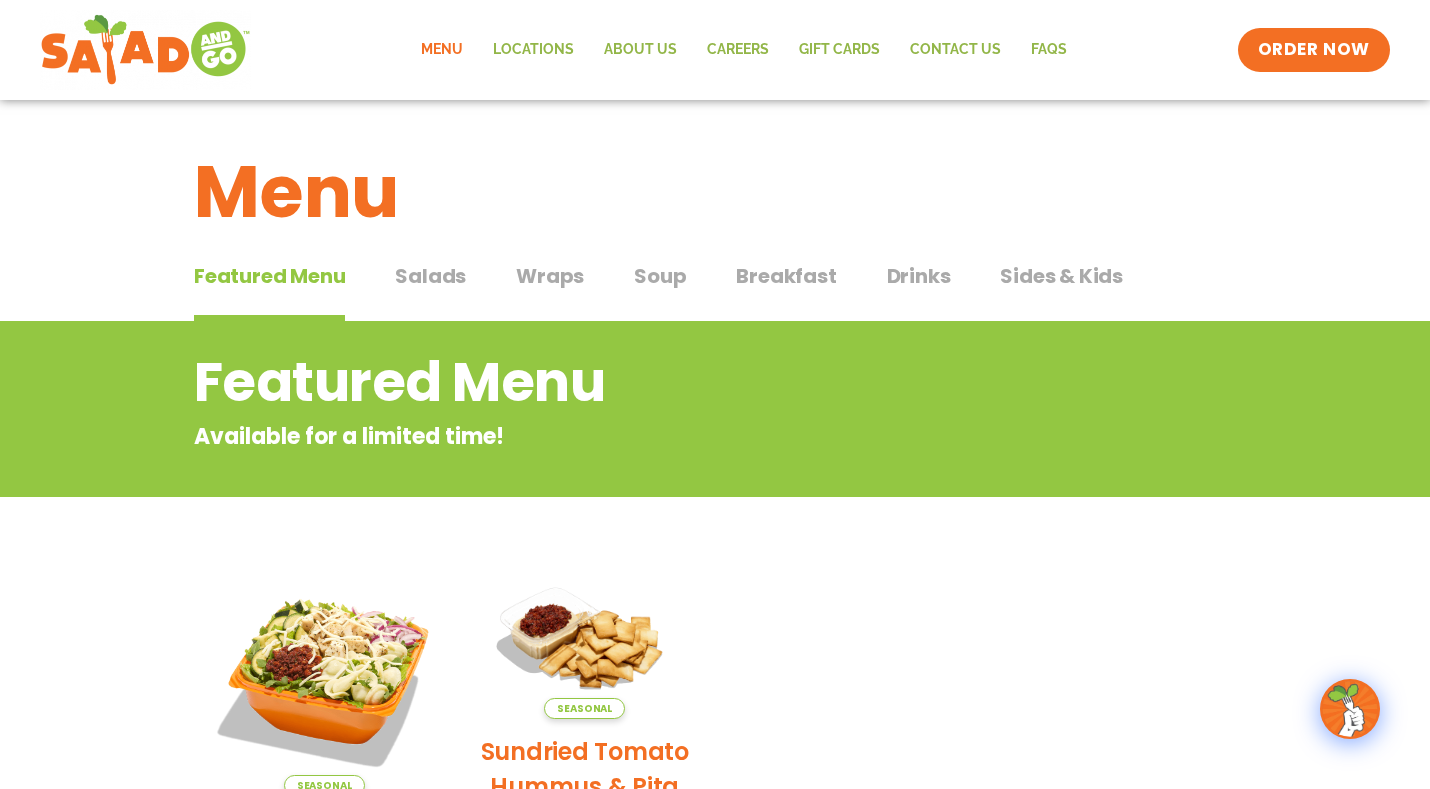 click on "Featured Menu" at bounding box center [634, 382] 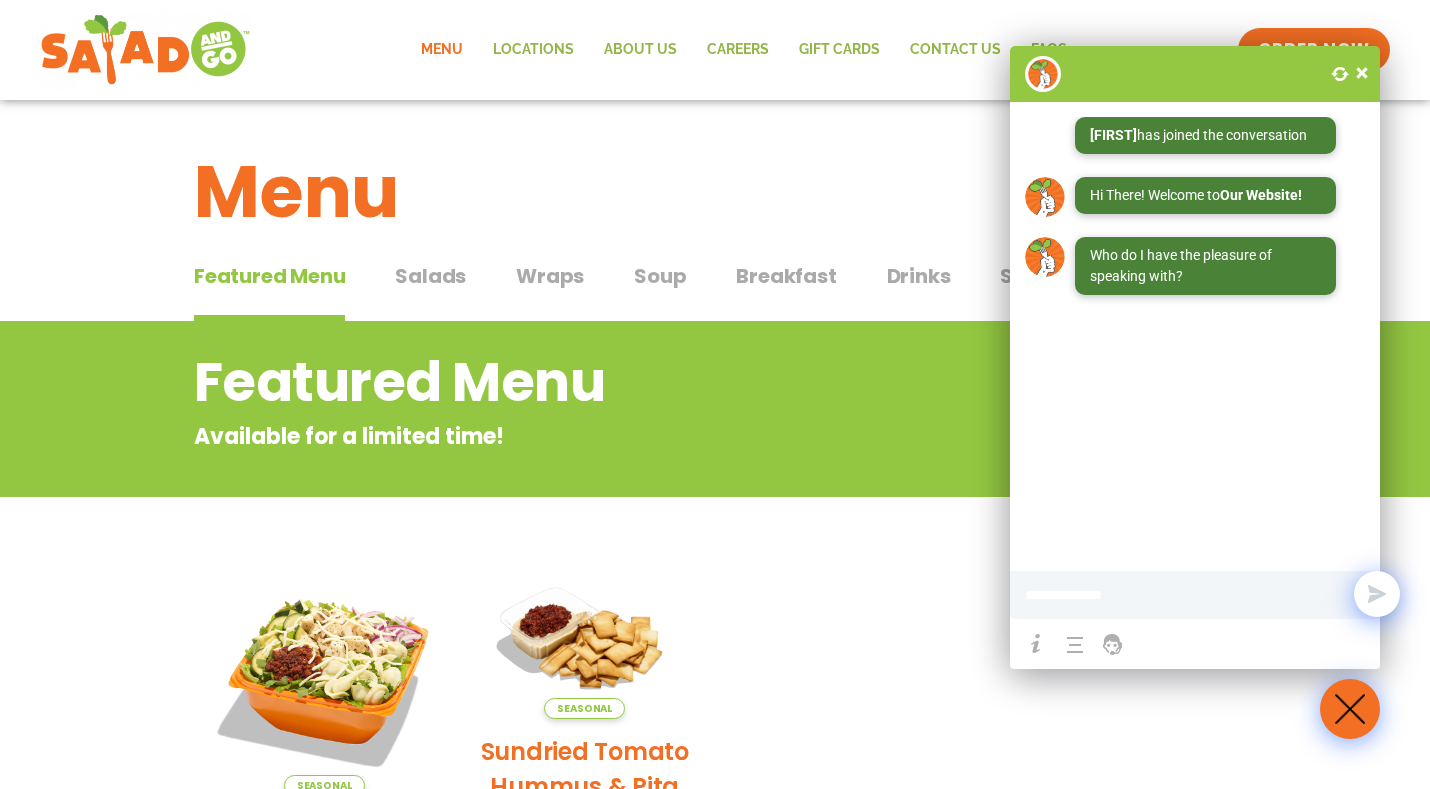click at bounding box center [1362, 73] 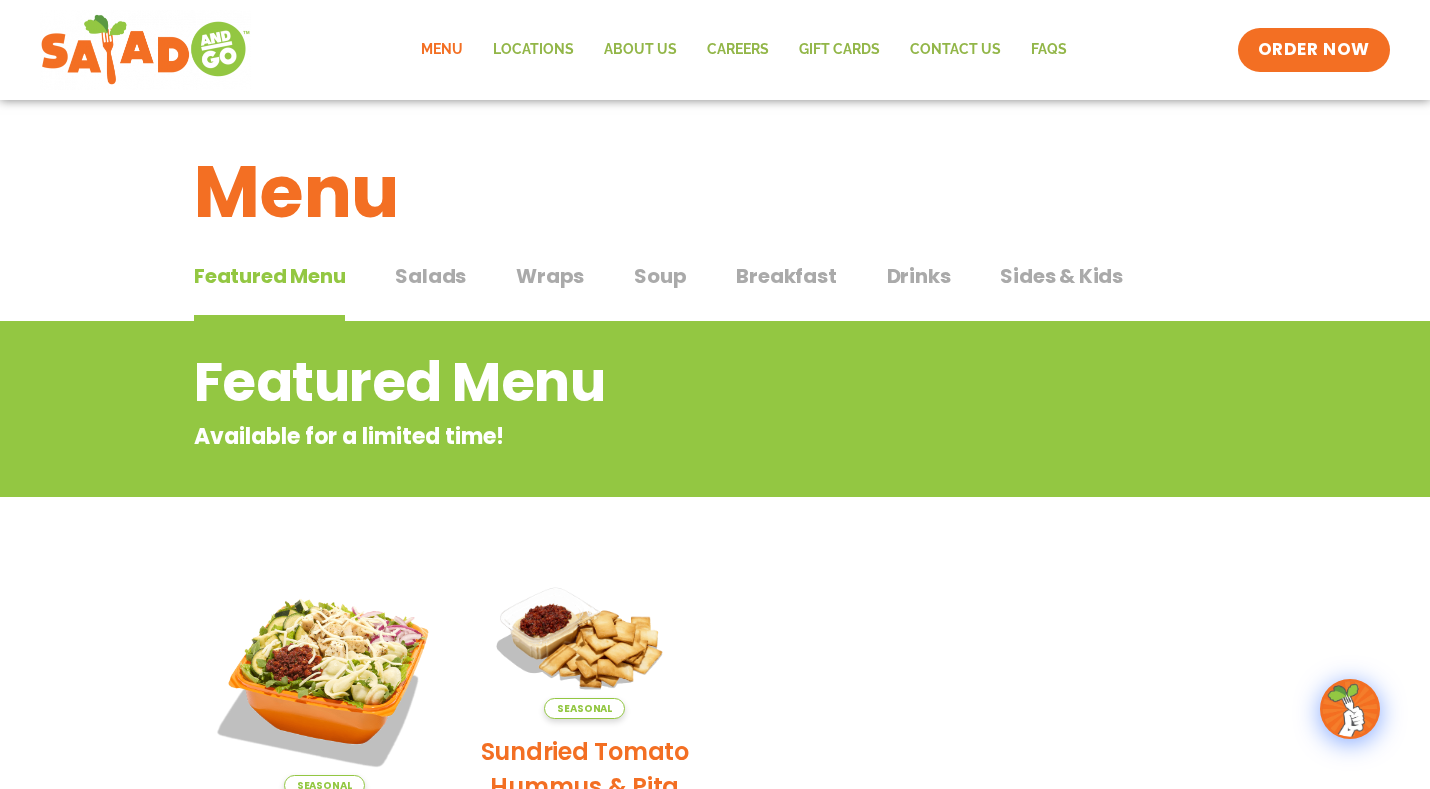 click on "Menu" 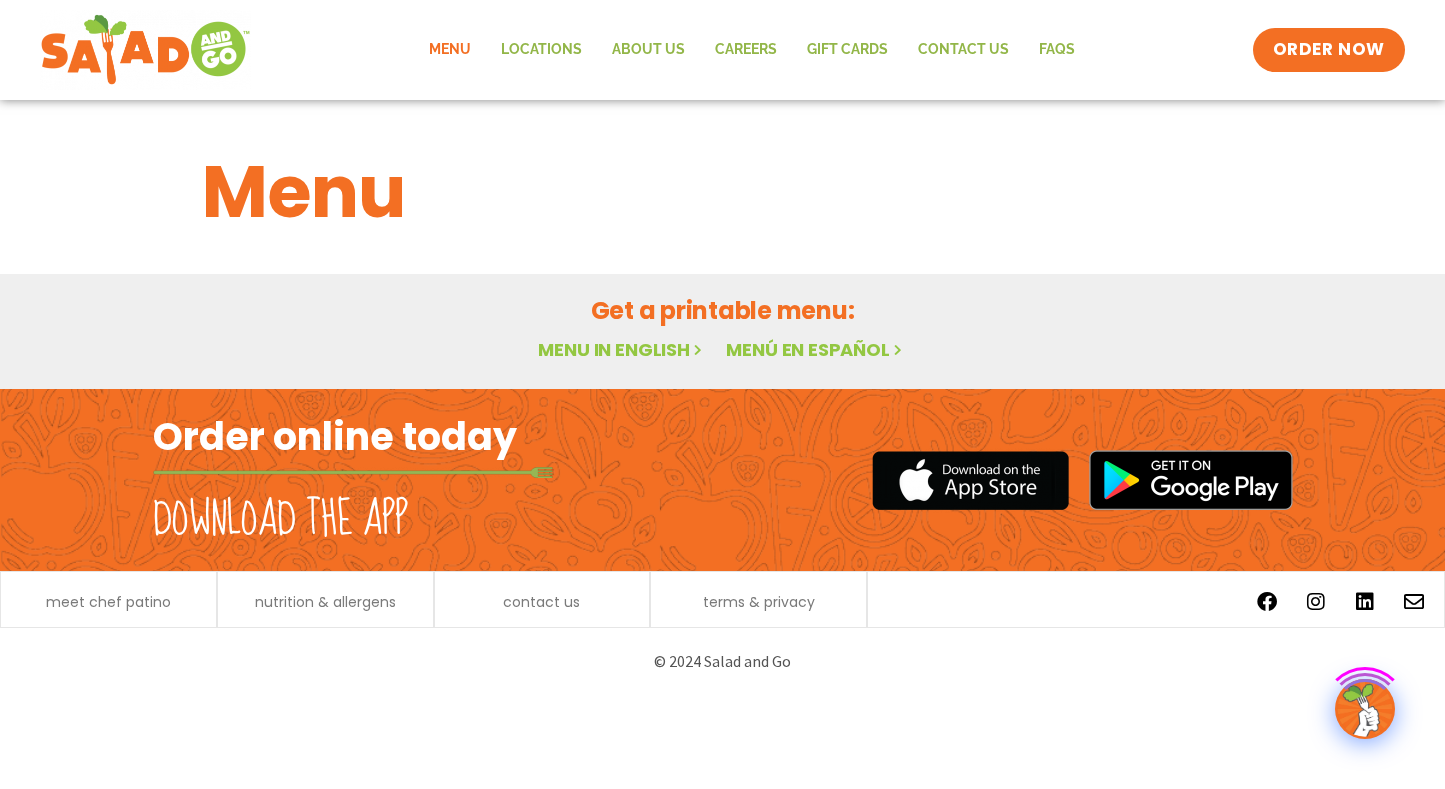 scroll, scrollTop: 0, scrollLeft: 0, axis: both 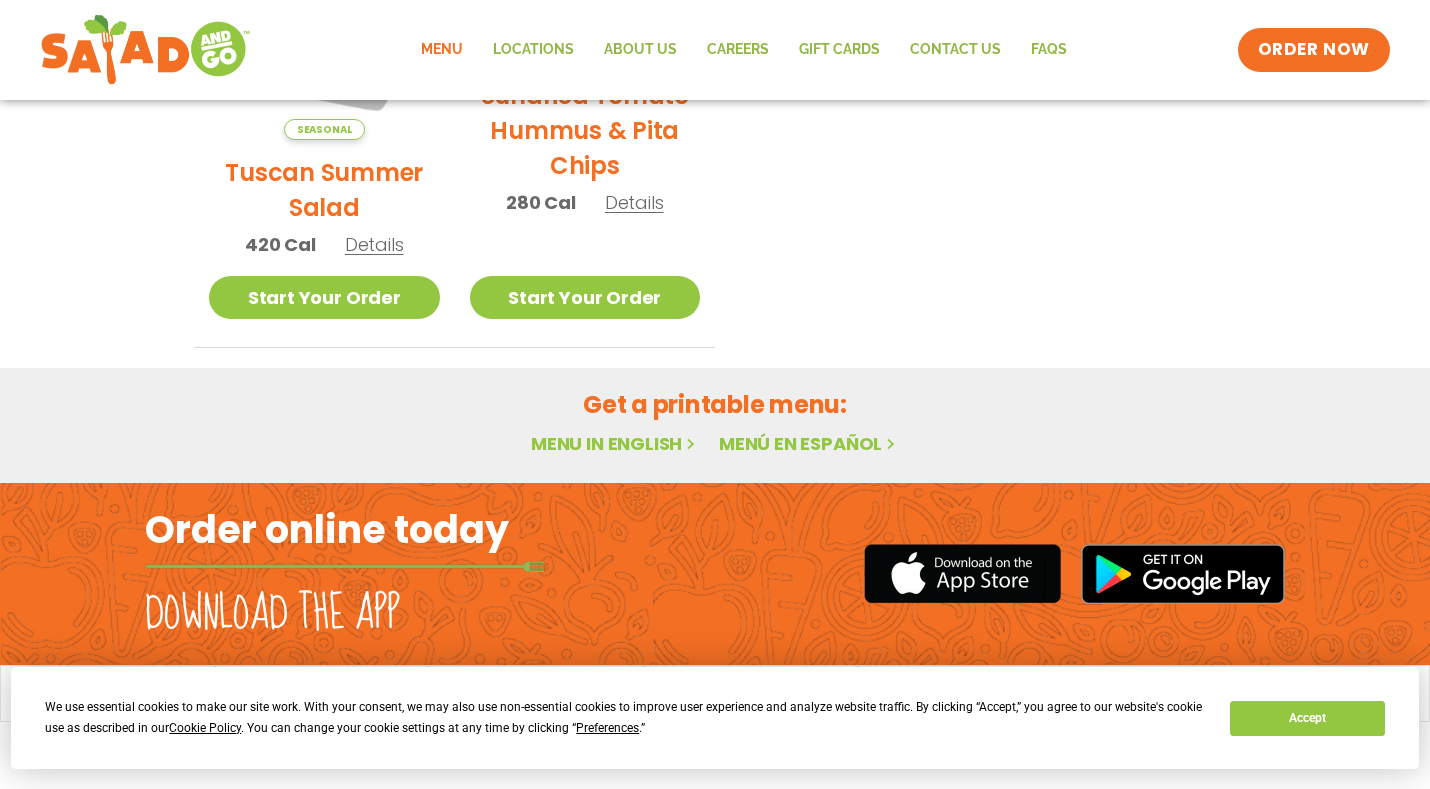 click on "Menu in English" at bounding box center [615, 443] 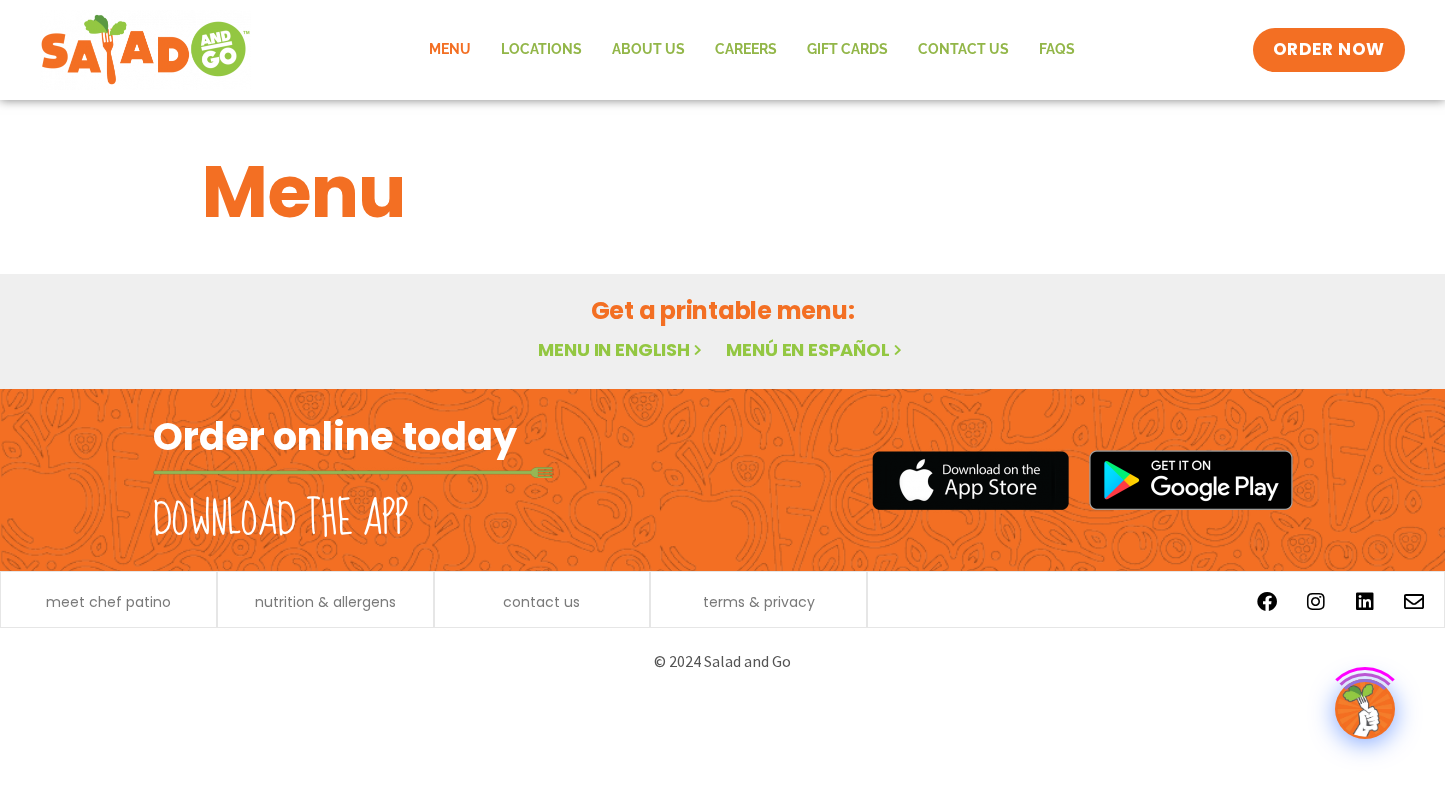 scroll, scrollTop: 0, scrollLeft: 0, axis: both 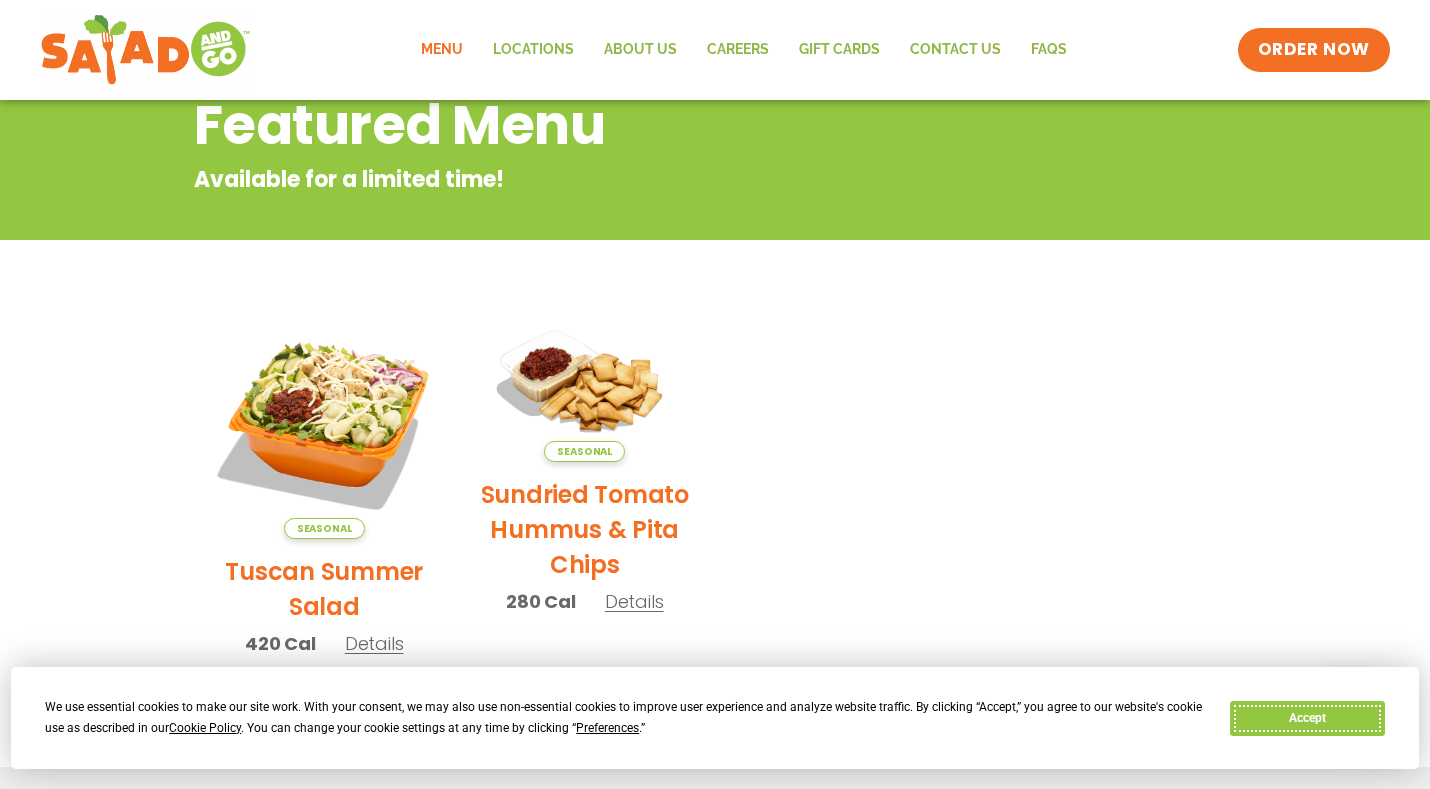 click on "Accept" at bounding box center [1307, 718] 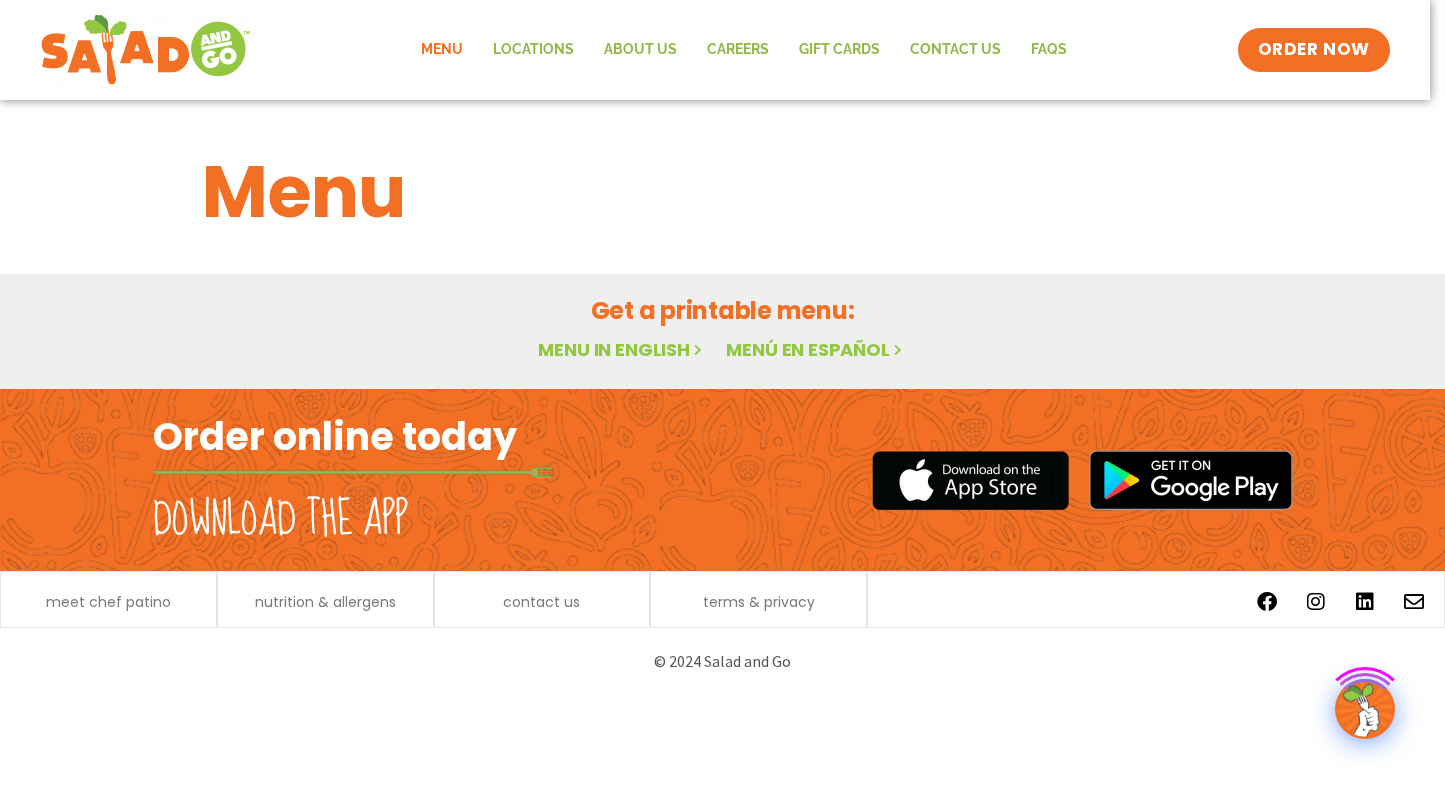 scroll, scrollTop: 0, scrollLeft: 0, axis: both 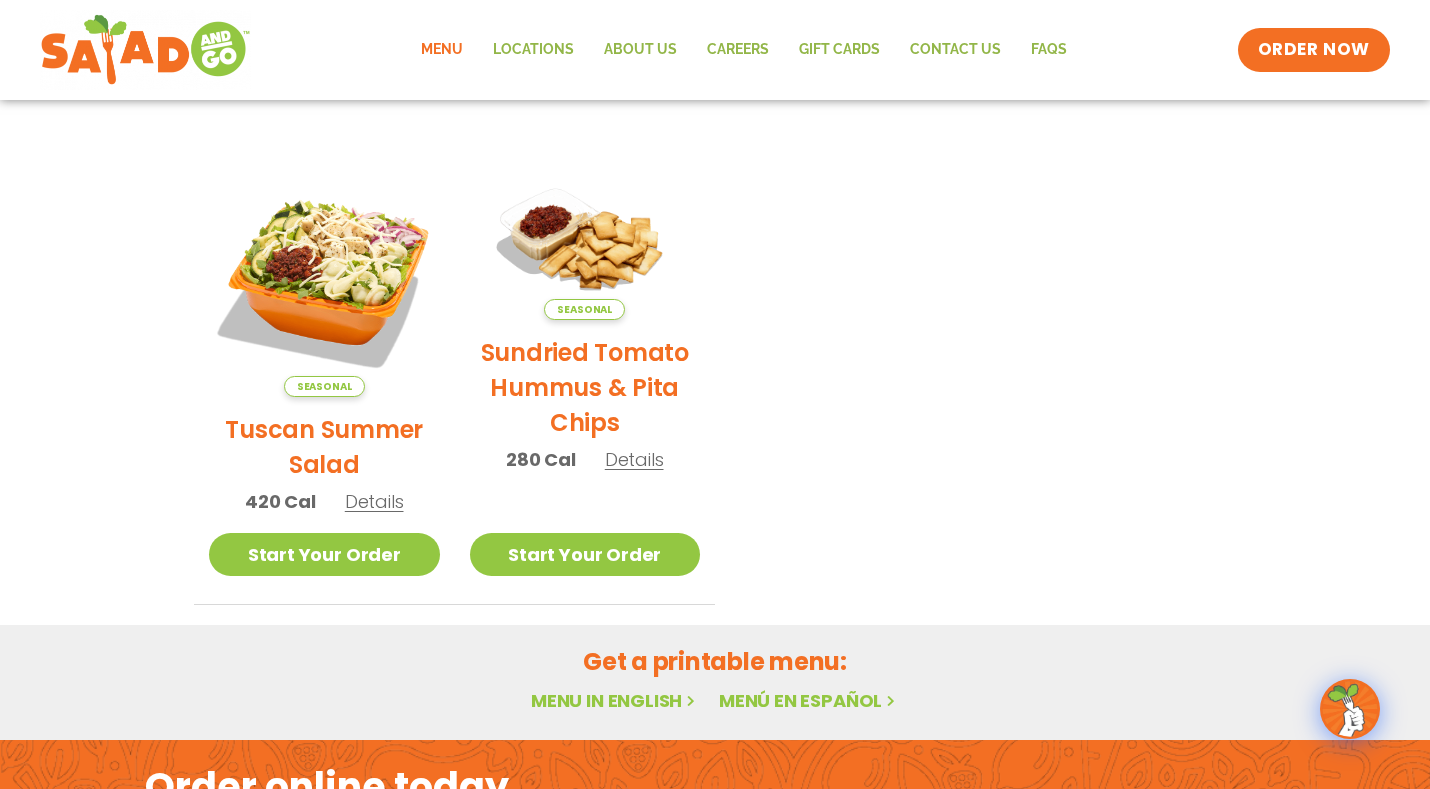 click on "Tuscan Summer Salad" at bounding box center [324, 447] 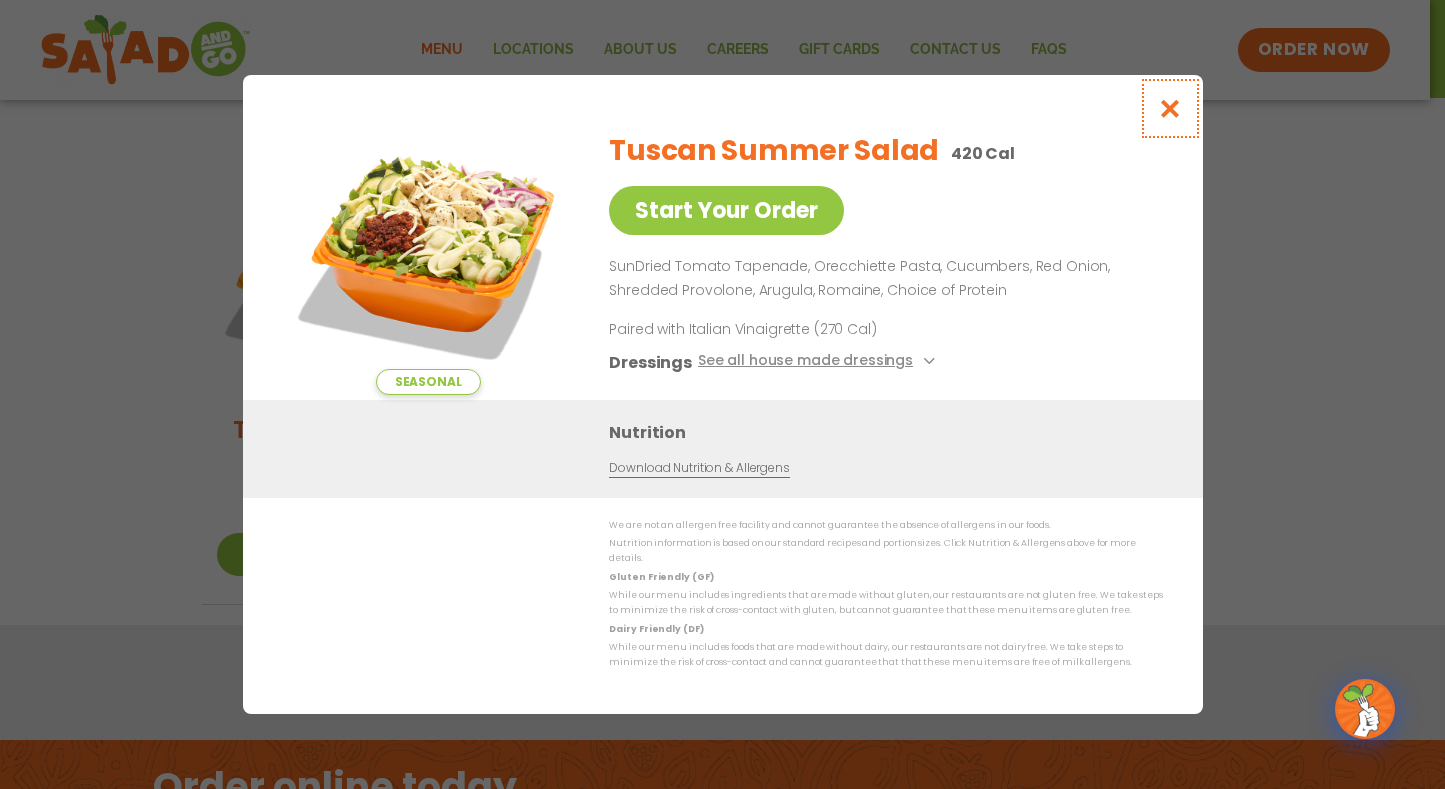 click at bounding box center (1169, 108) 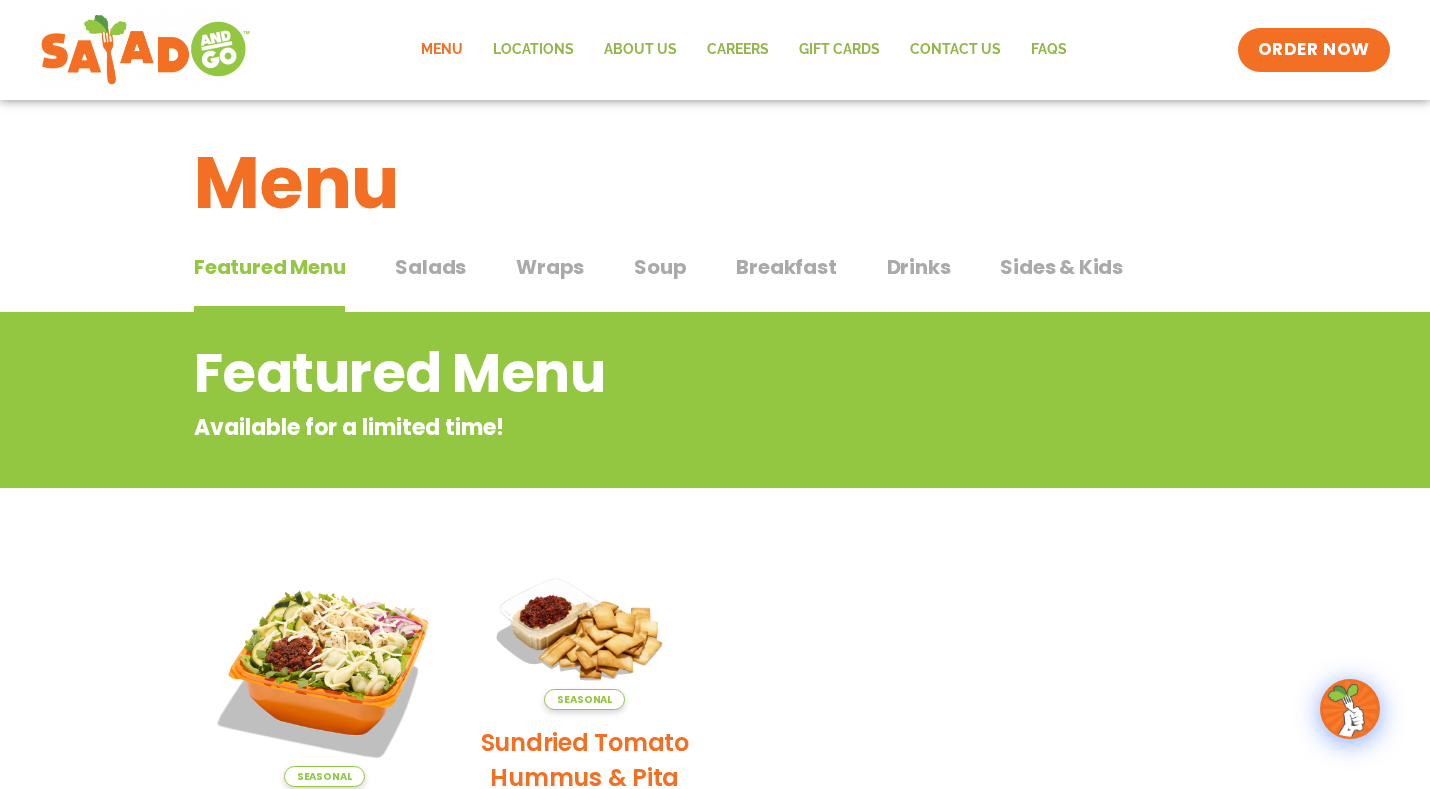 scroll, scrollTop: 0, scrollLeft: 0, axis: both 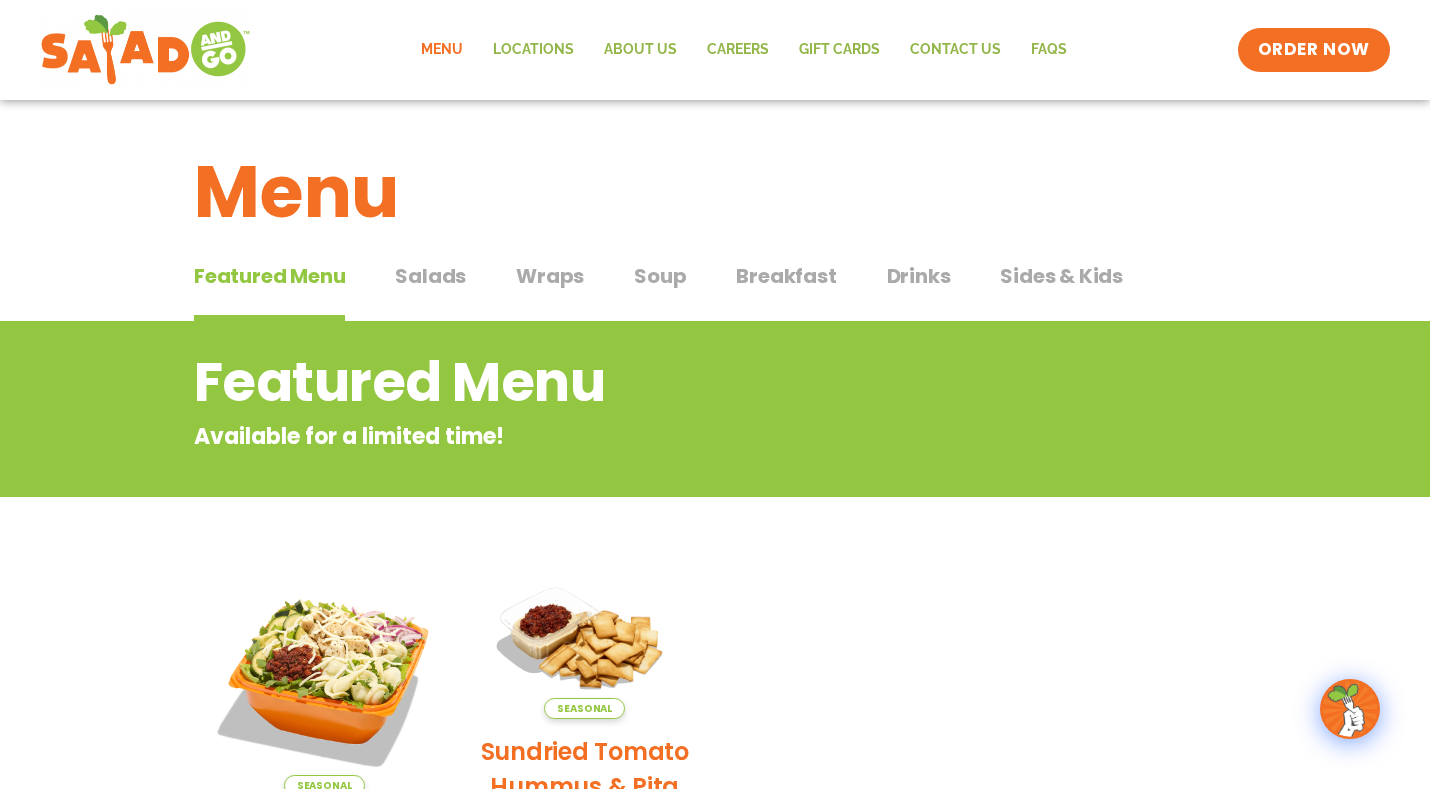 click on "Featured Menu" at bounding box center [634, 382] 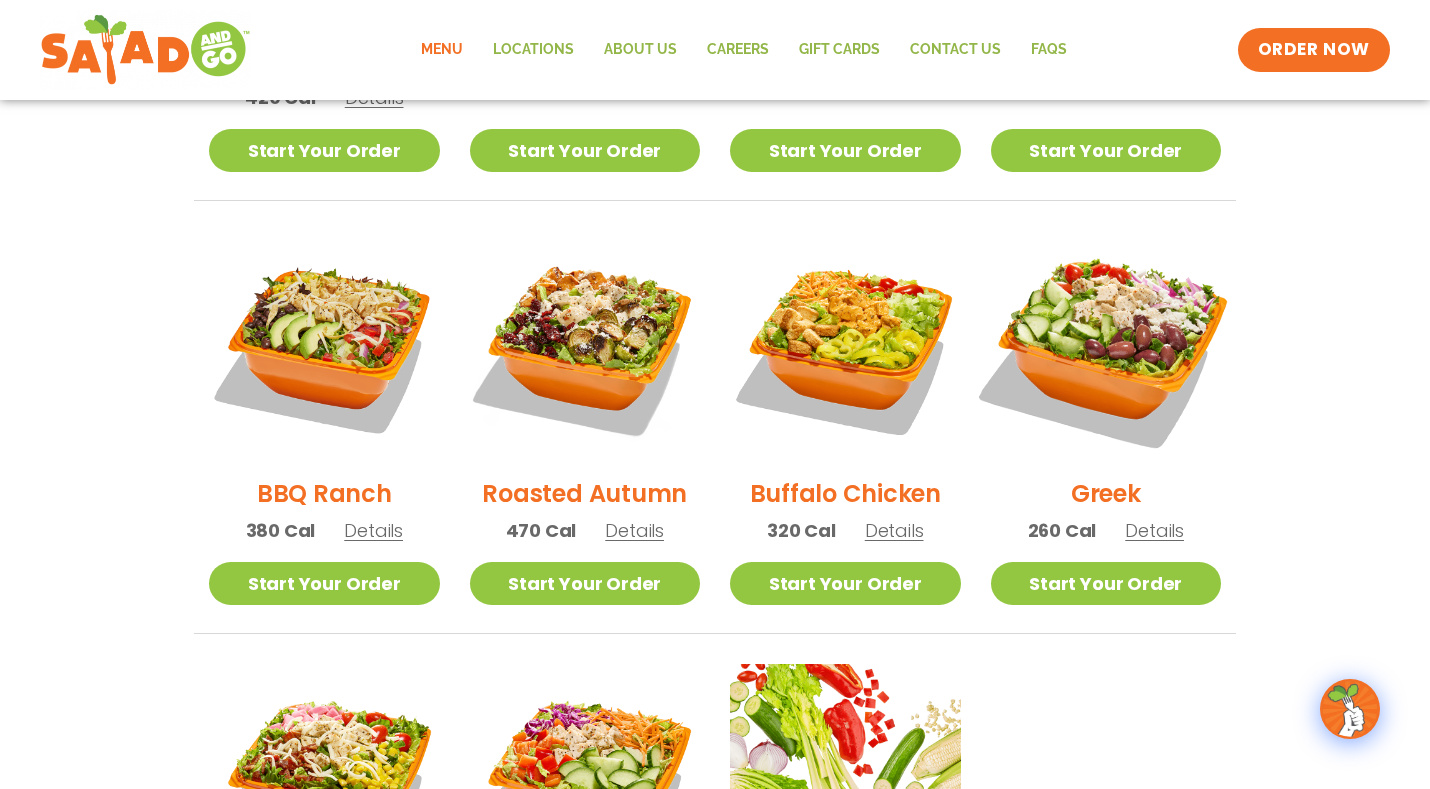 scroll, scrollTop: 900, scrollLeft: 0, axis: vertical 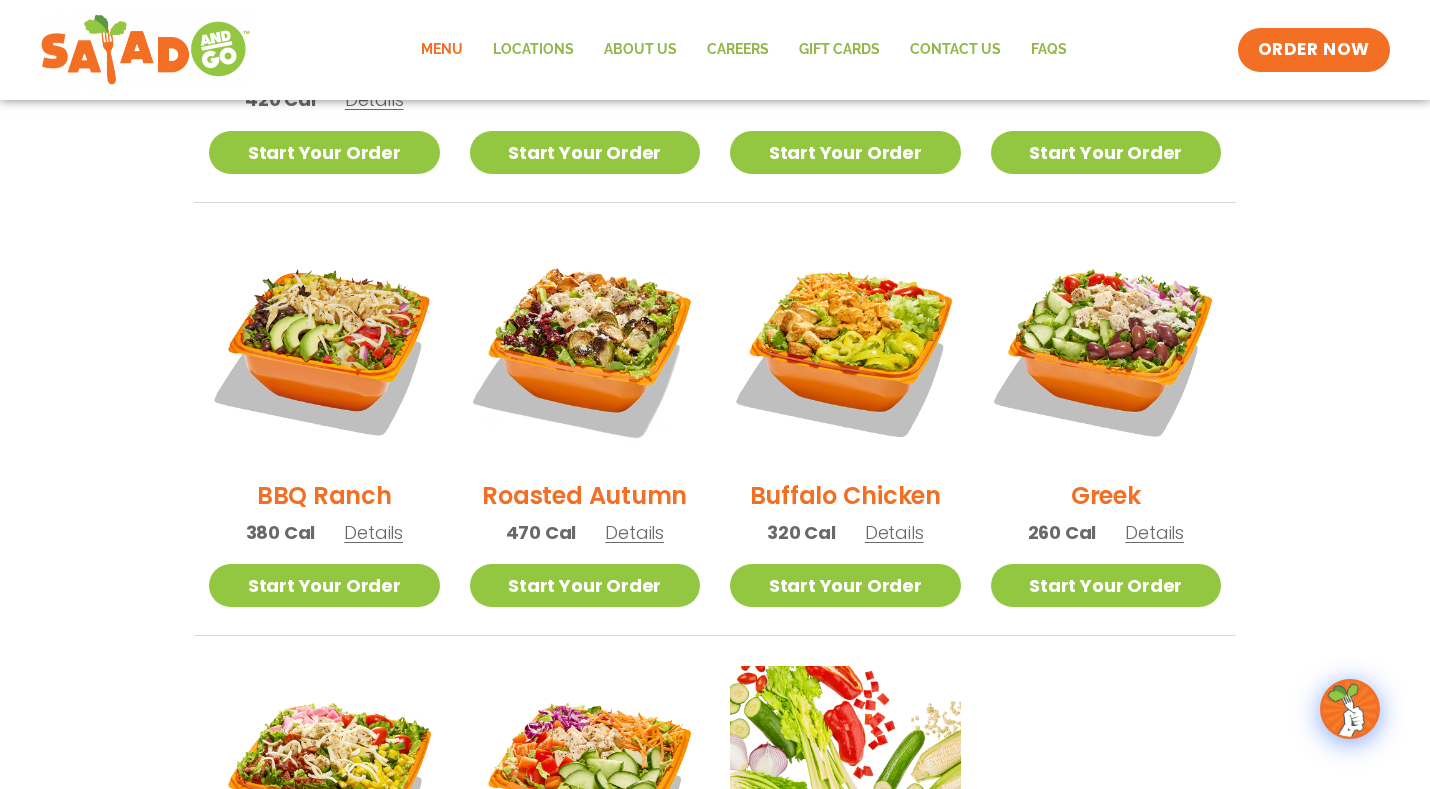 click on "Details" at bounding box center [1154, 532] 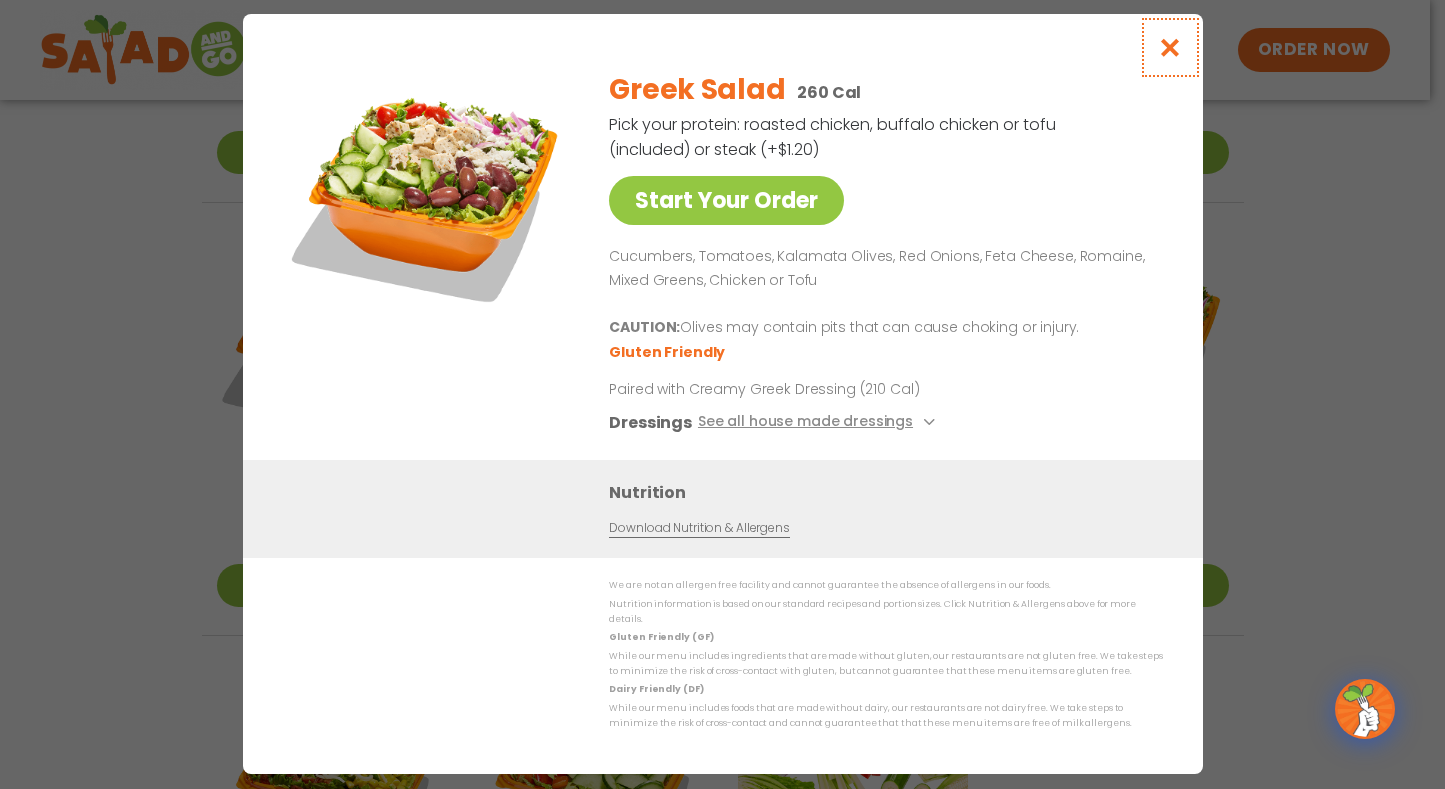 click at bounding box center [1169, 47] 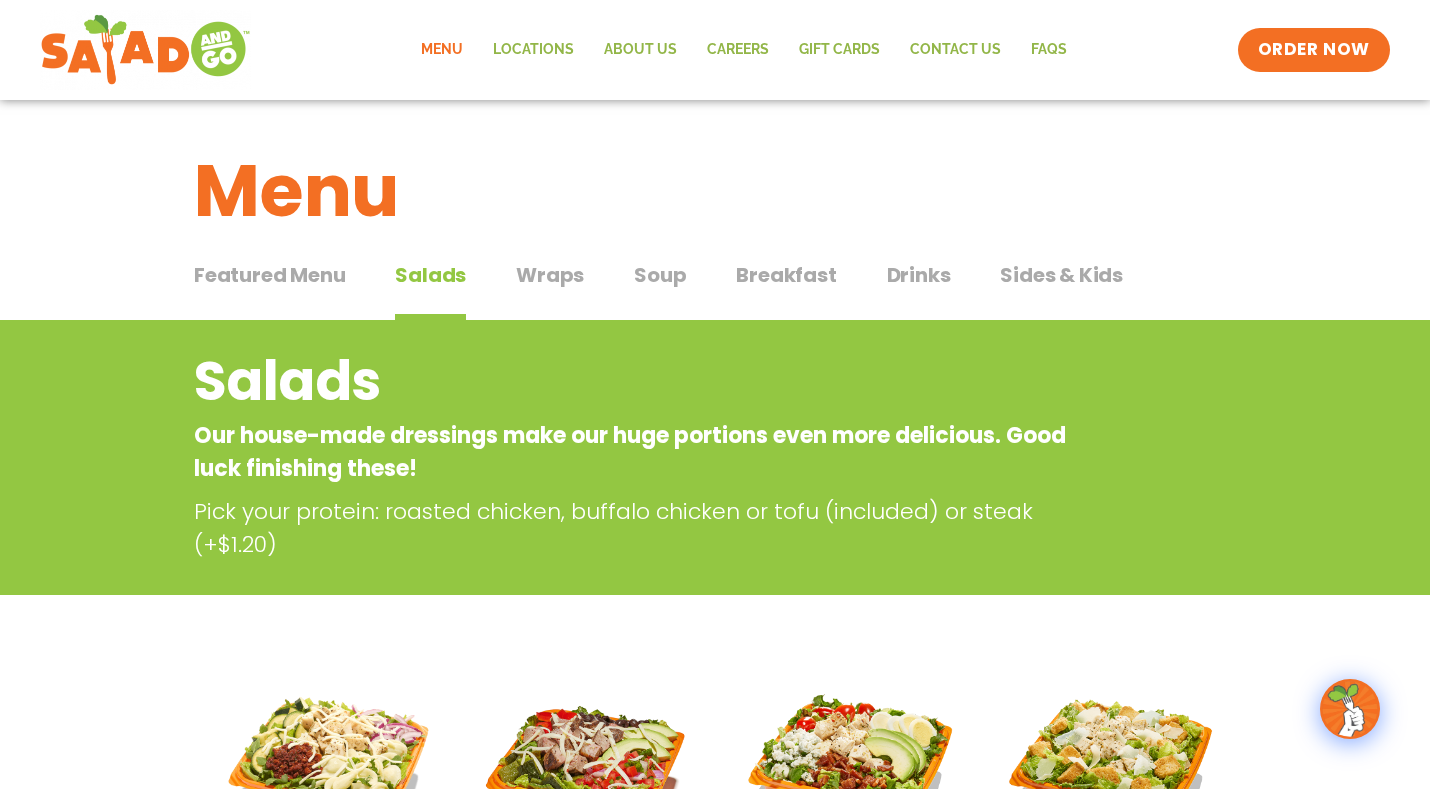 scroll, scrollTop: 0, scrollLeft: 0, axis: both 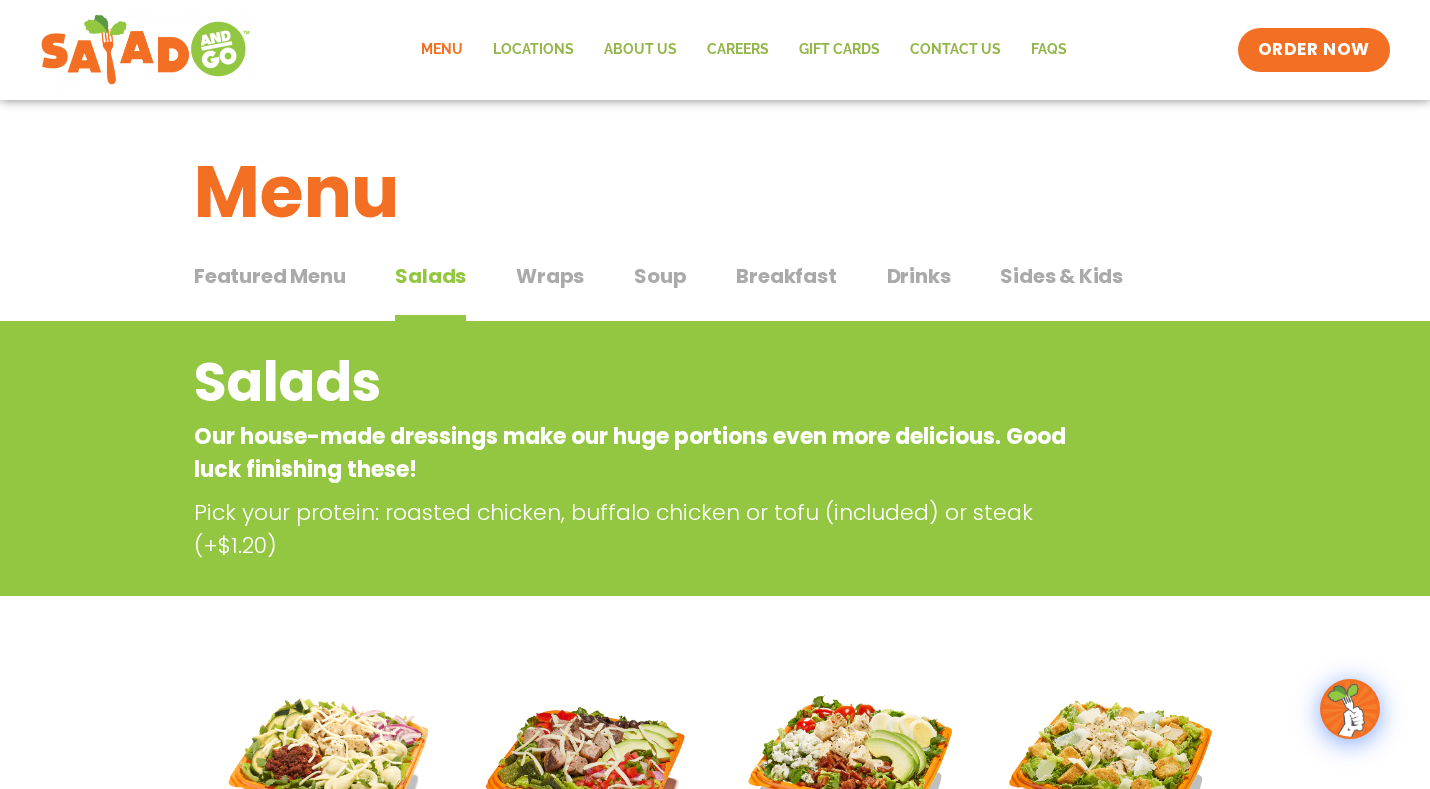 click on "Wraps" at bounding box center (550, 276) 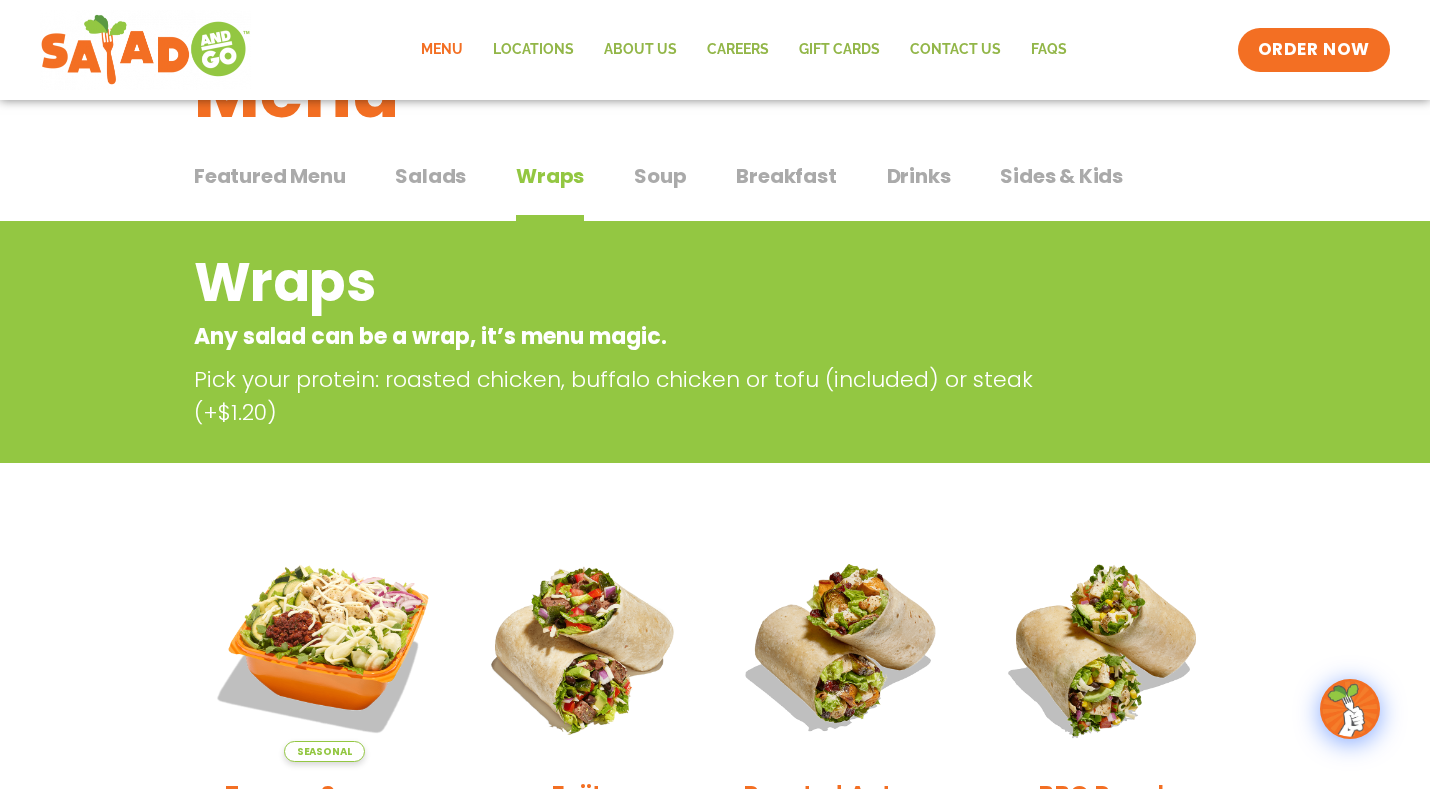scroll, scrollTop: 99, scrollLeft: 0, axis: vertical 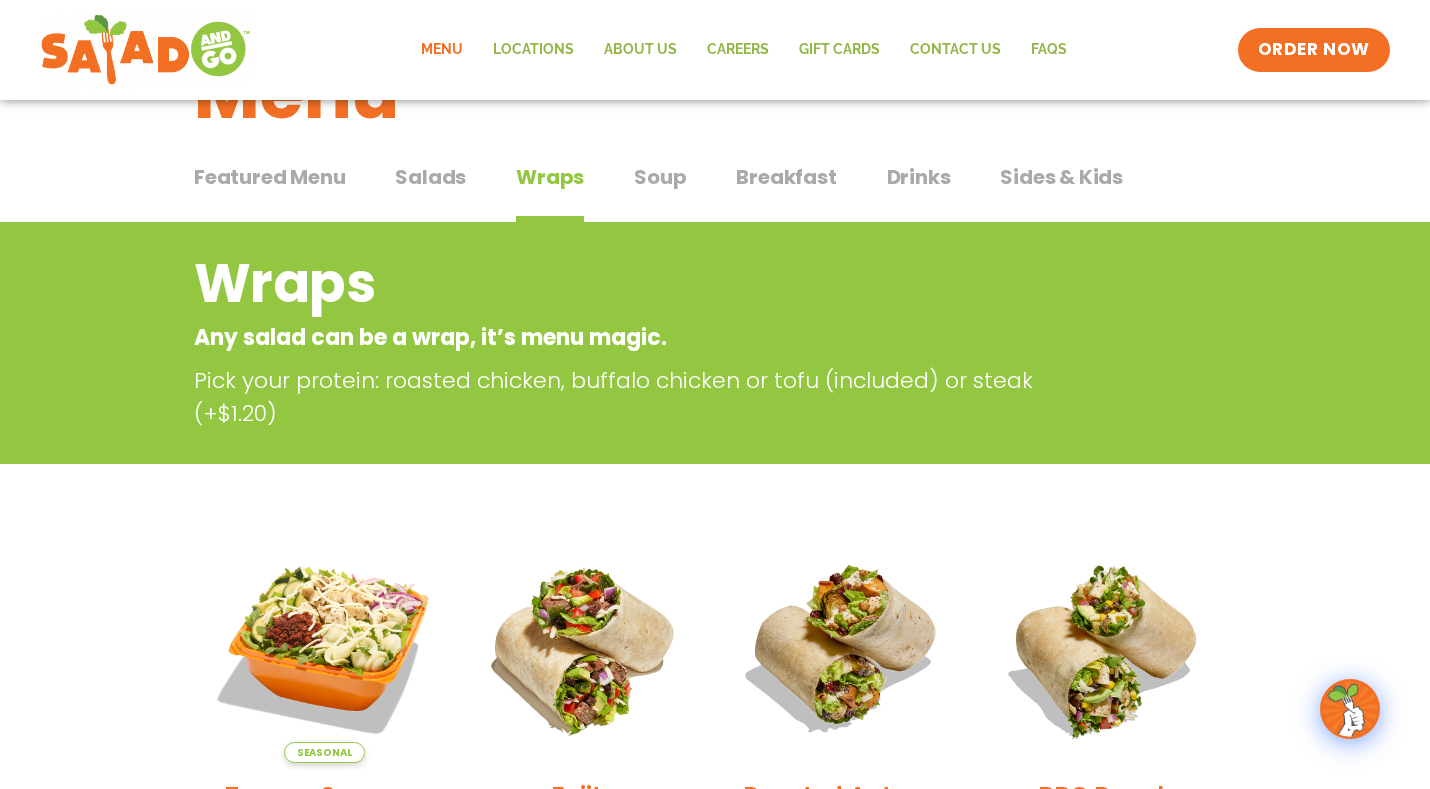 click on "Soup" at bounding box center [660, 177] 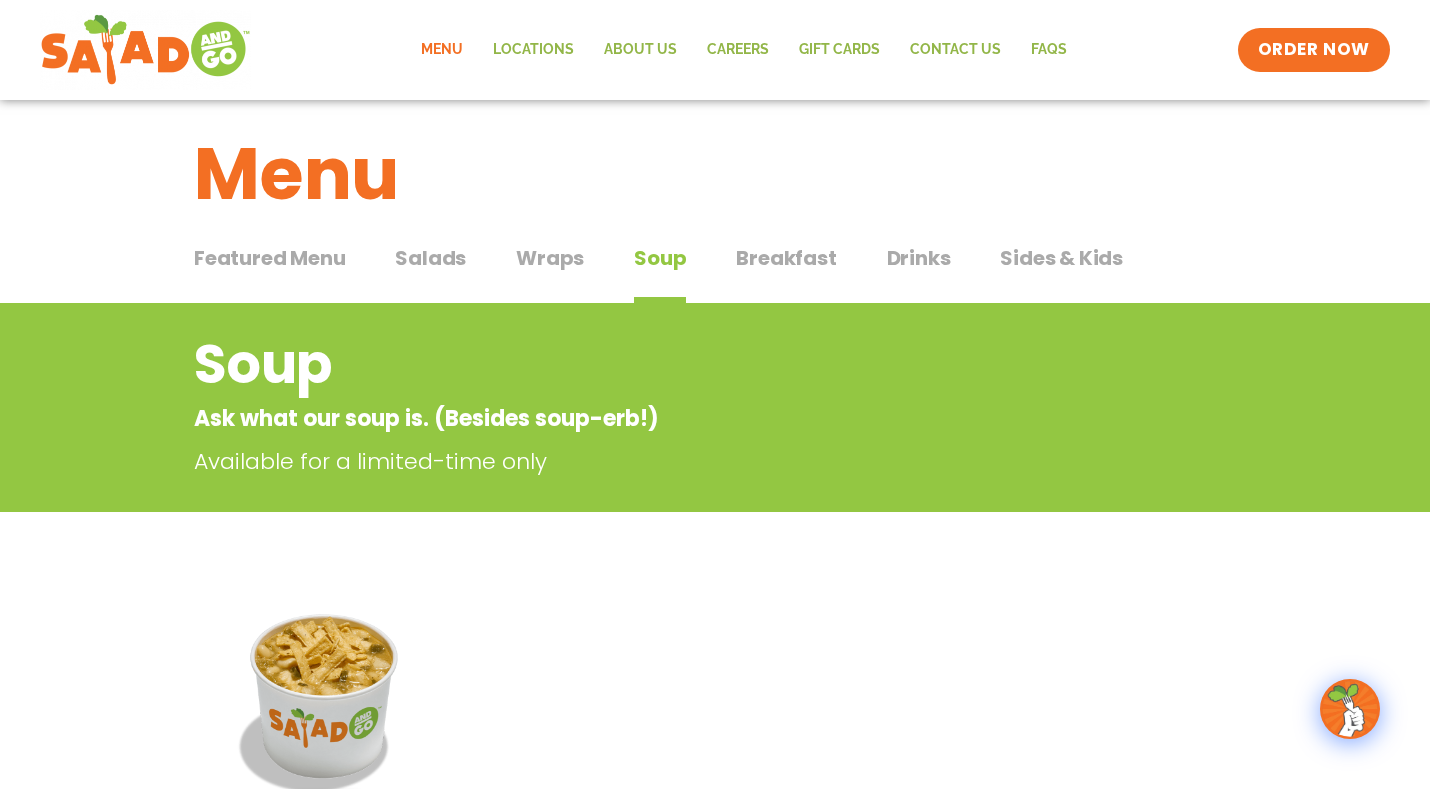 scroll, scrollTop: 0, scrollLeft: 0, axis: both 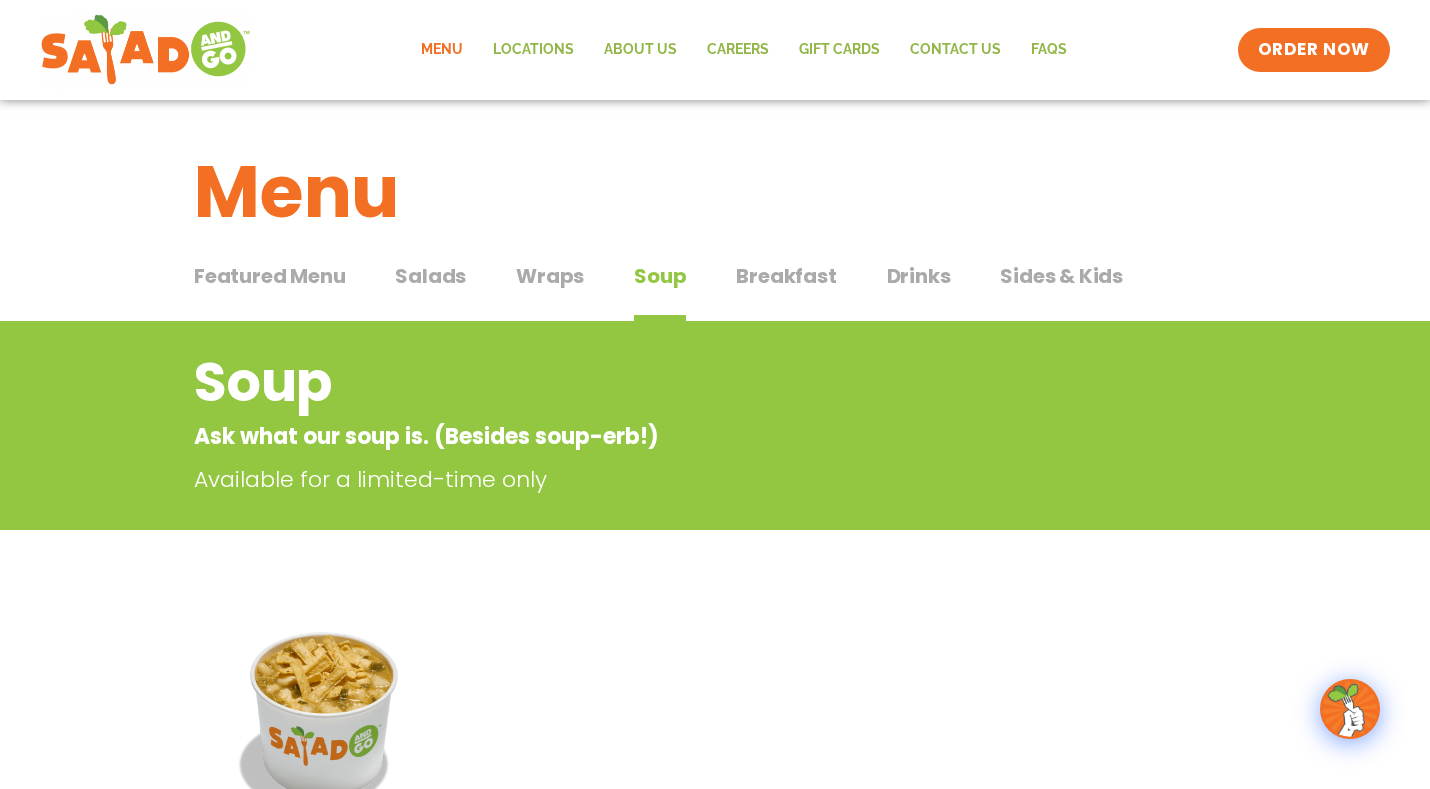 click on "Breakfast" at bounding box center (786, 276) 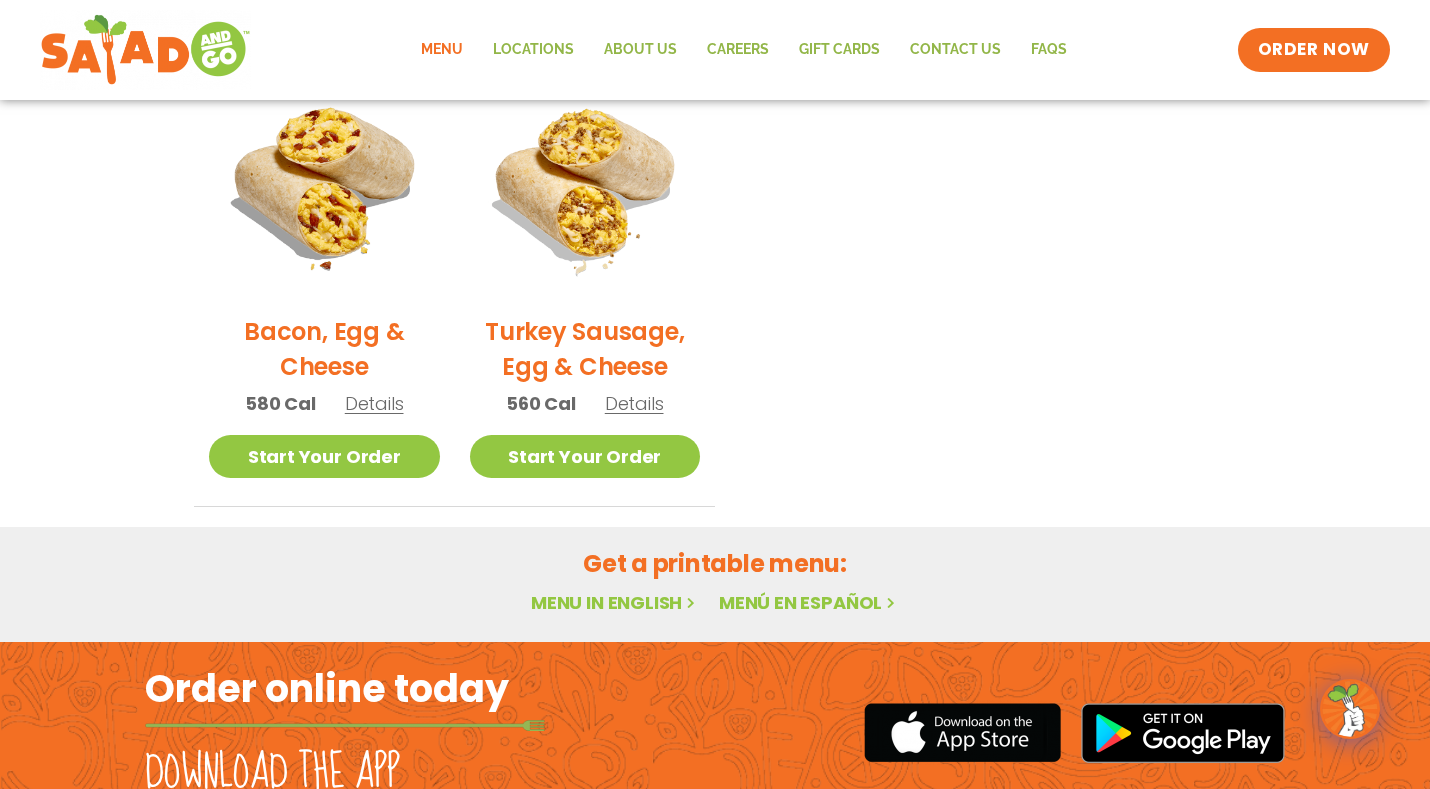 scroll, scrollTop: 998, scrollLeft: 0, axis: vertical 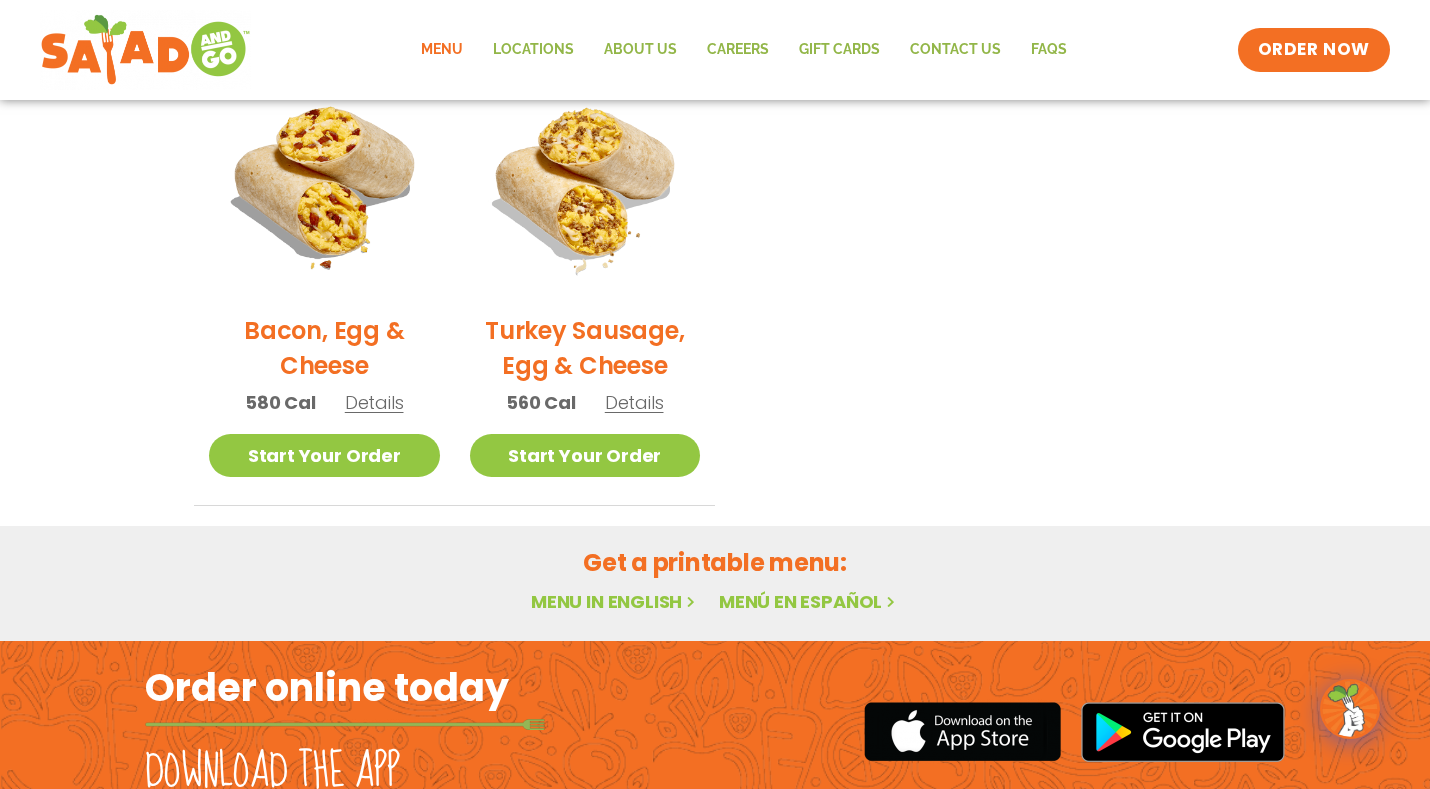 click on "Details" at bounding box center [374, 402] 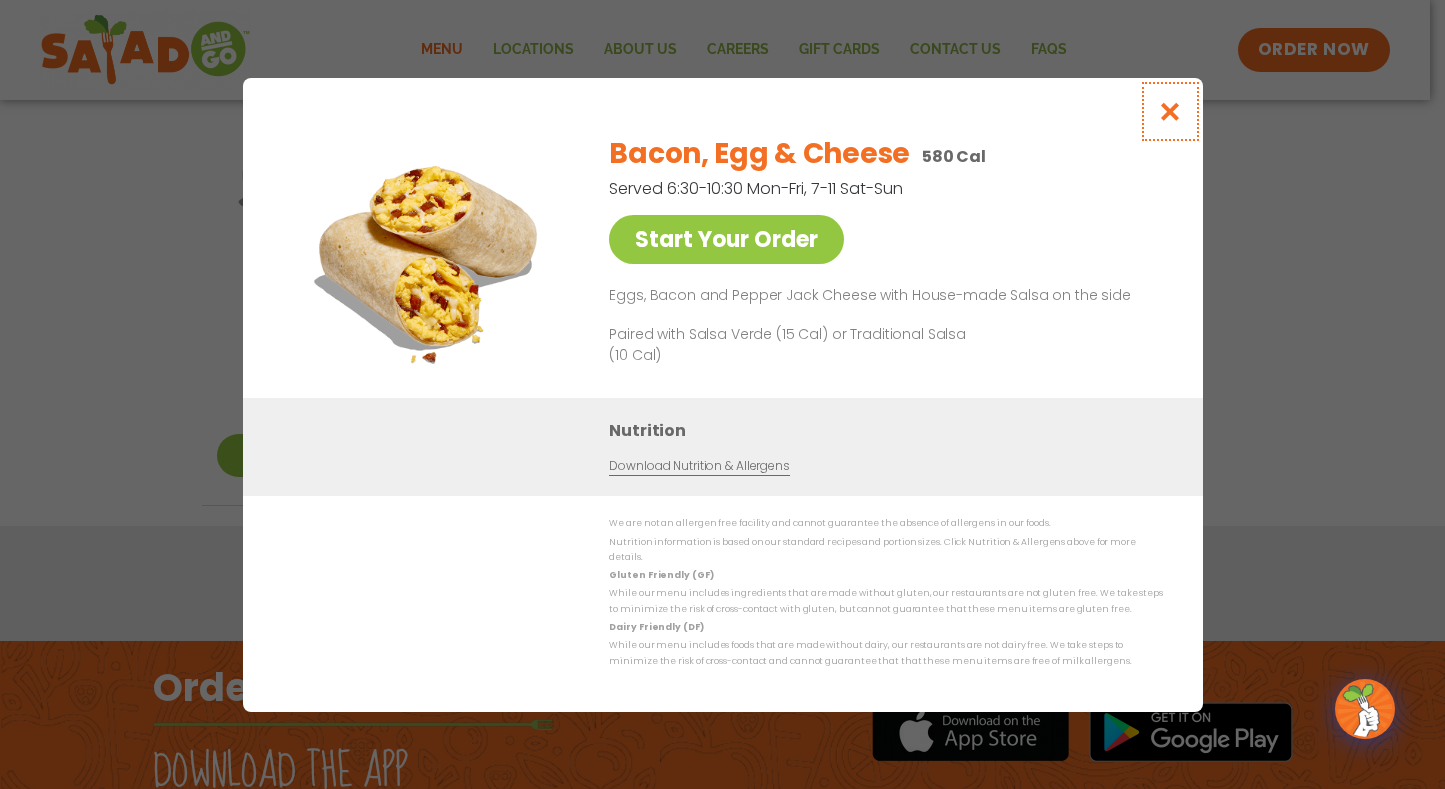 click at bounding box center [1169, 111] 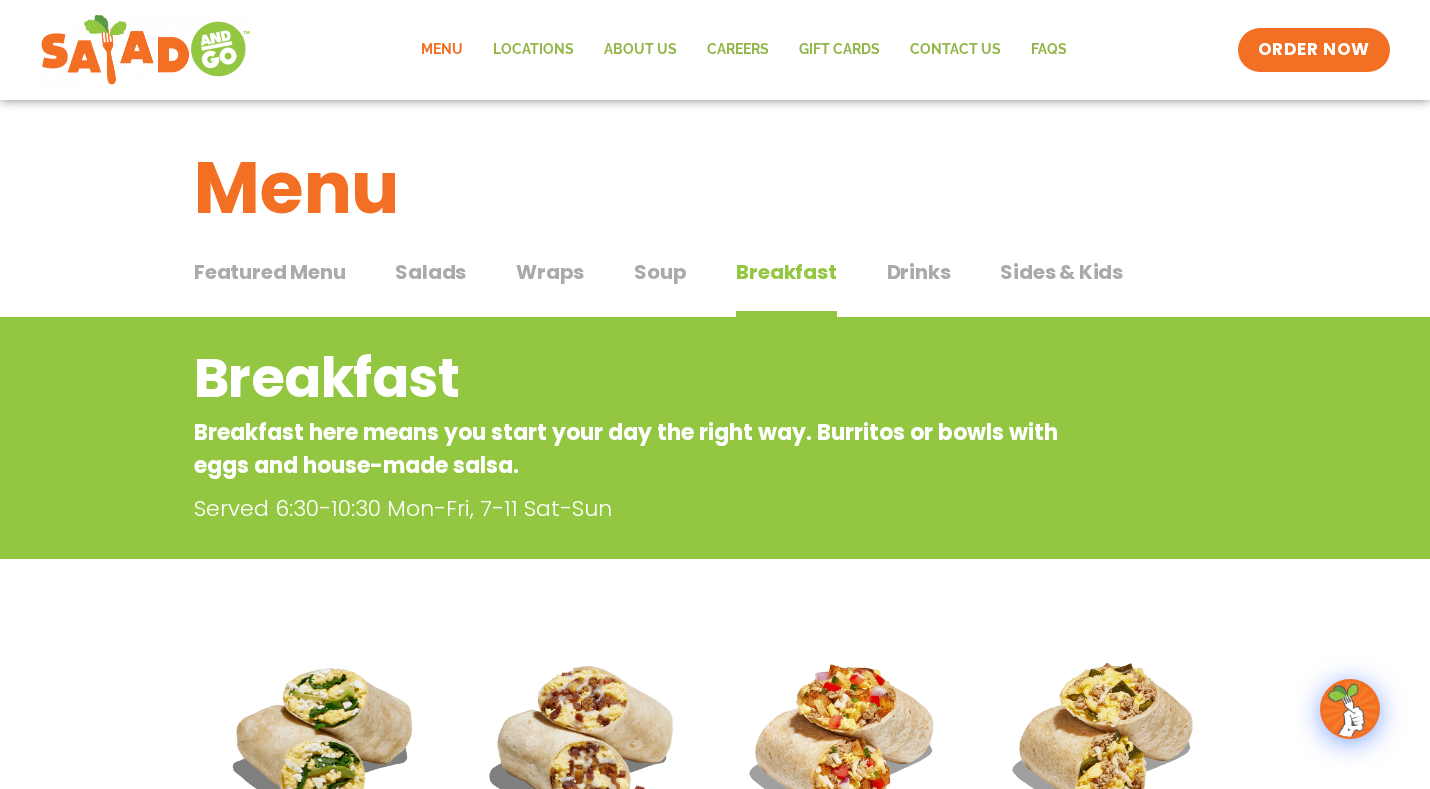 scroll, scrollTop: 0, scrollLeft: 0, axis: both 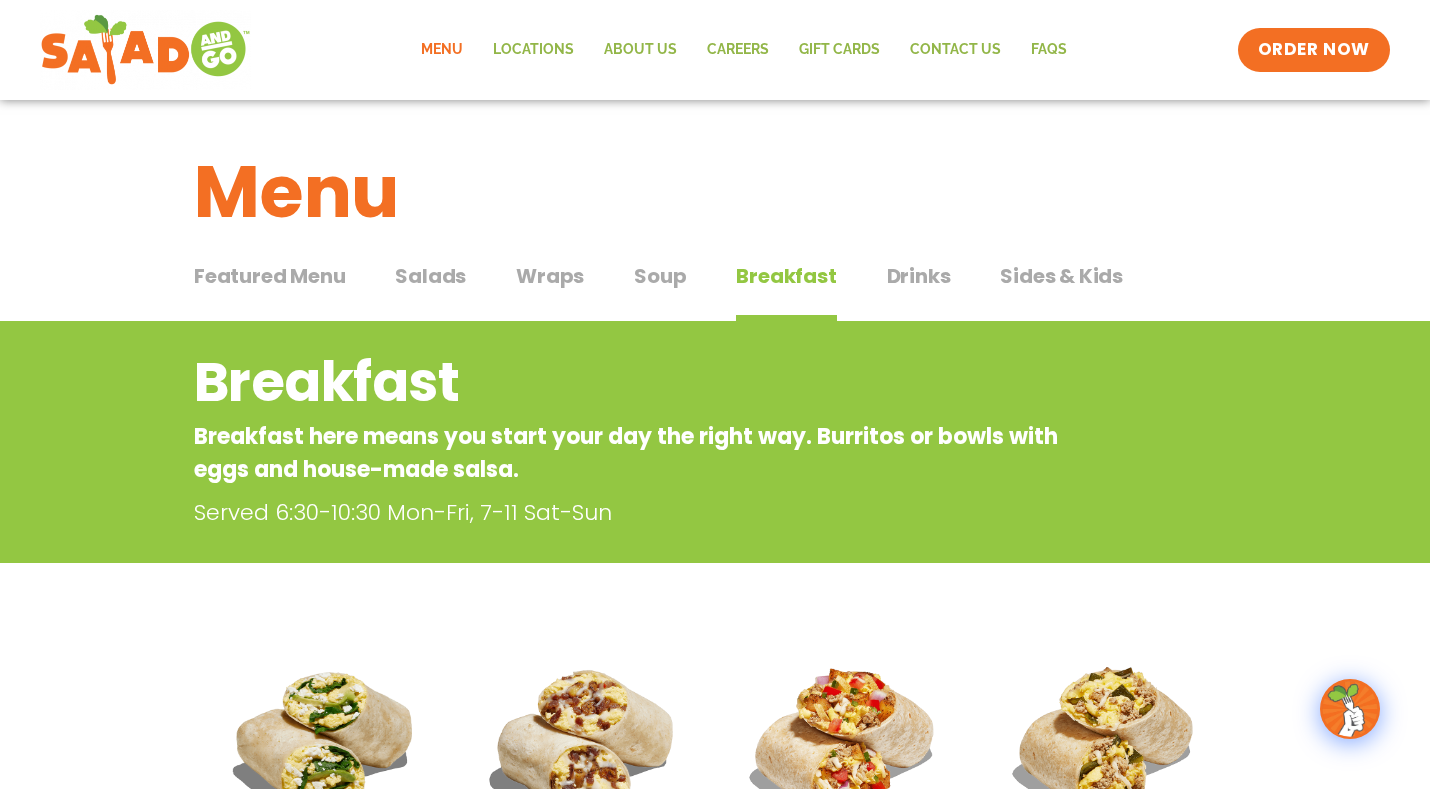 click on "Drinks" at bounding box center (919, 276) 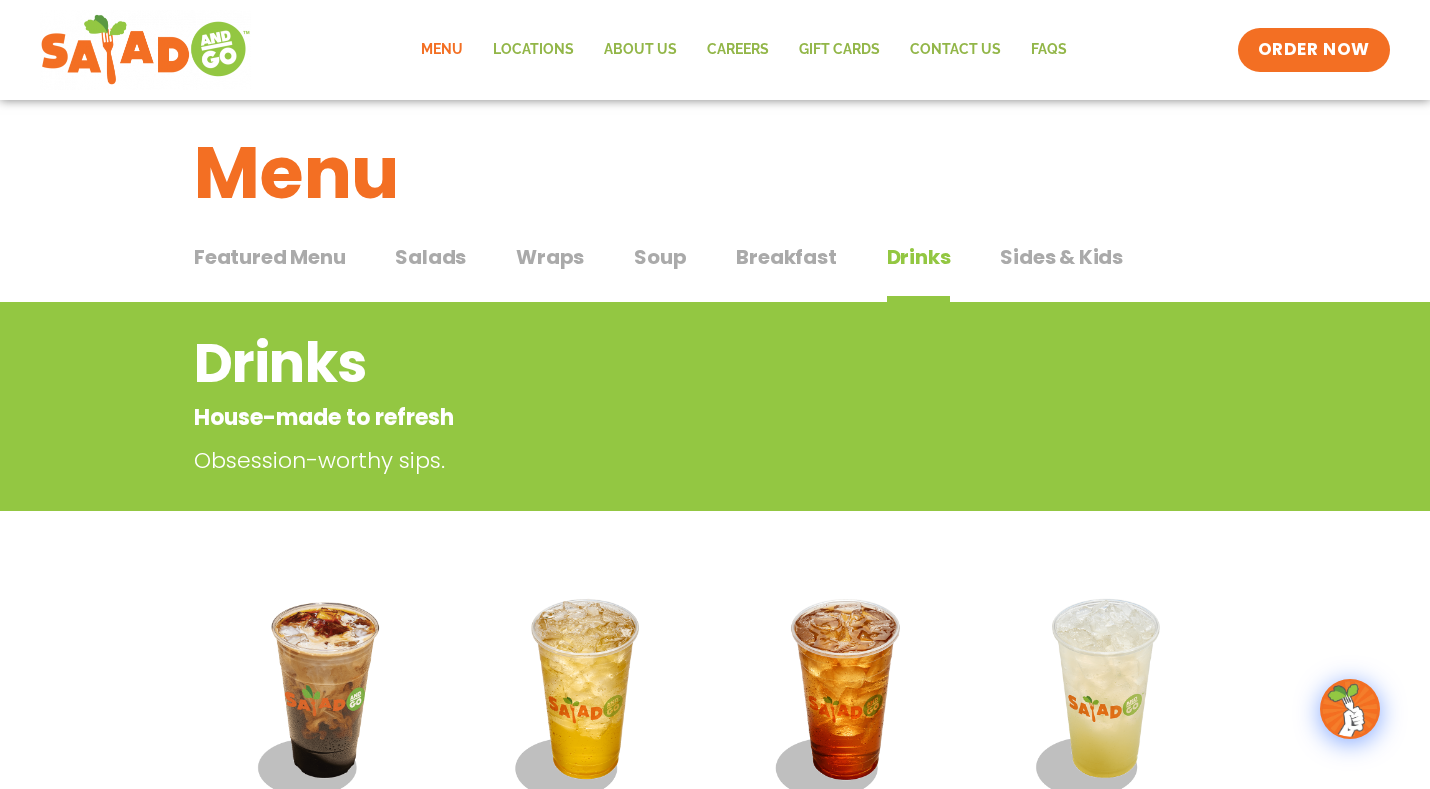 scroll, scrollTop: 0, scrollLeft: 0, axis: both 